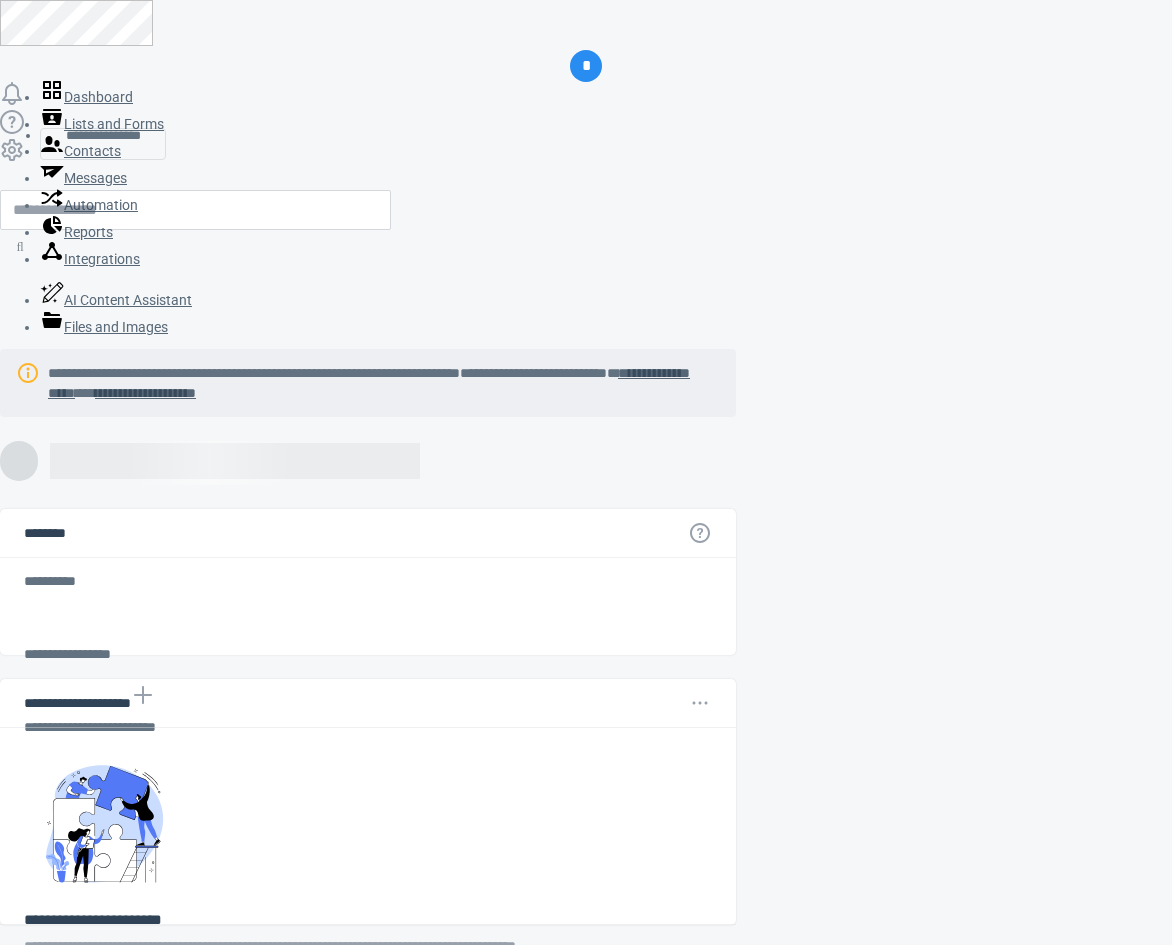 scroll, scrollTop: 0, scrollLeft: 0, axis: both 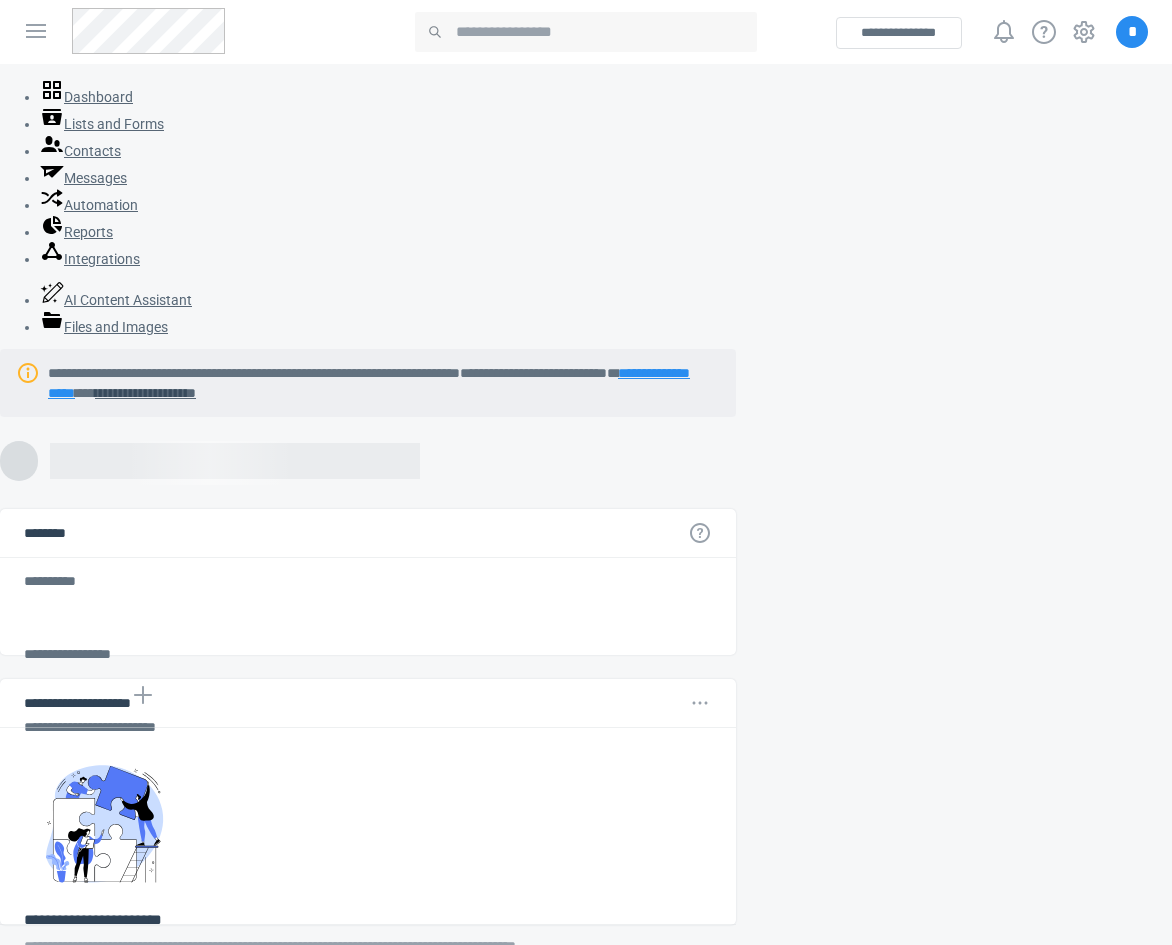 click on "**********" at bounding box center [369, 383] 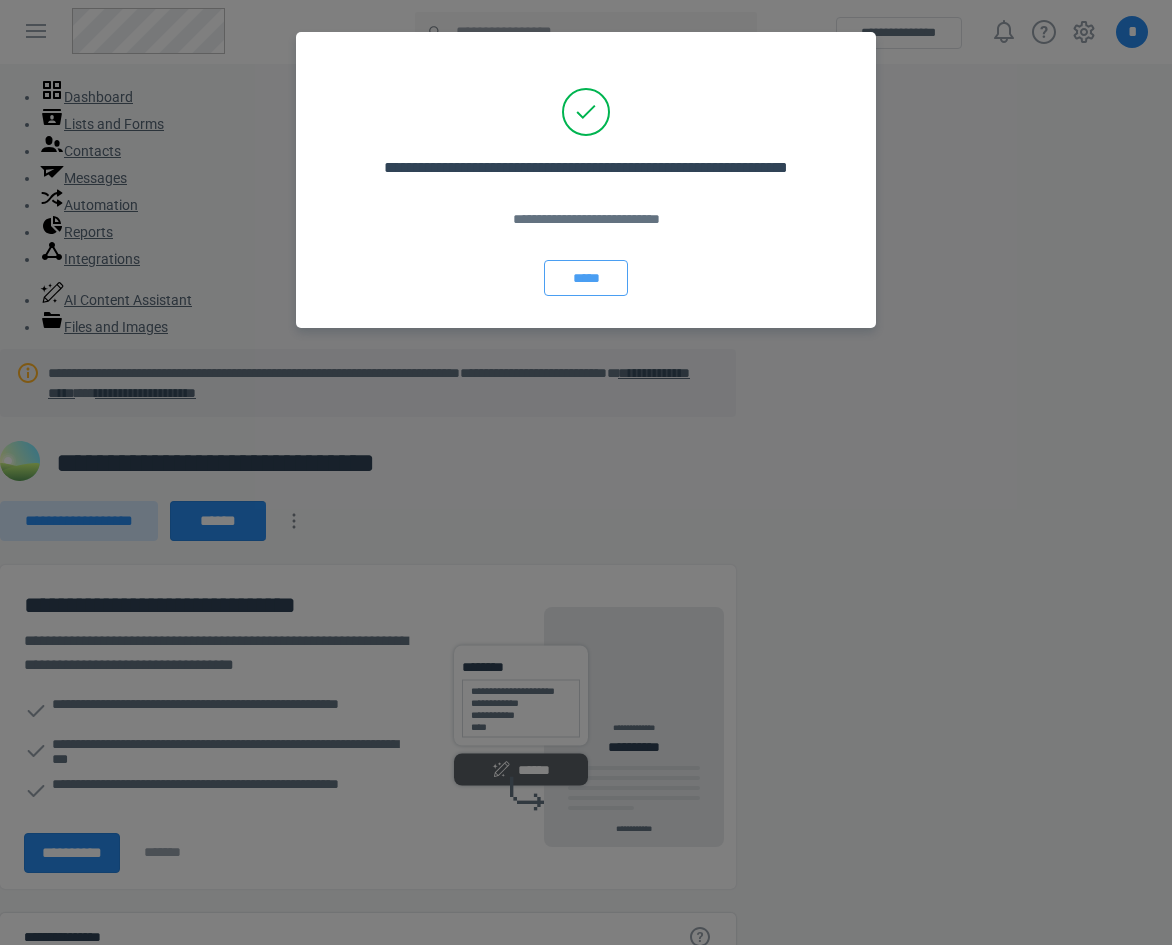 click on "*****" at bounding box center [586, 278] 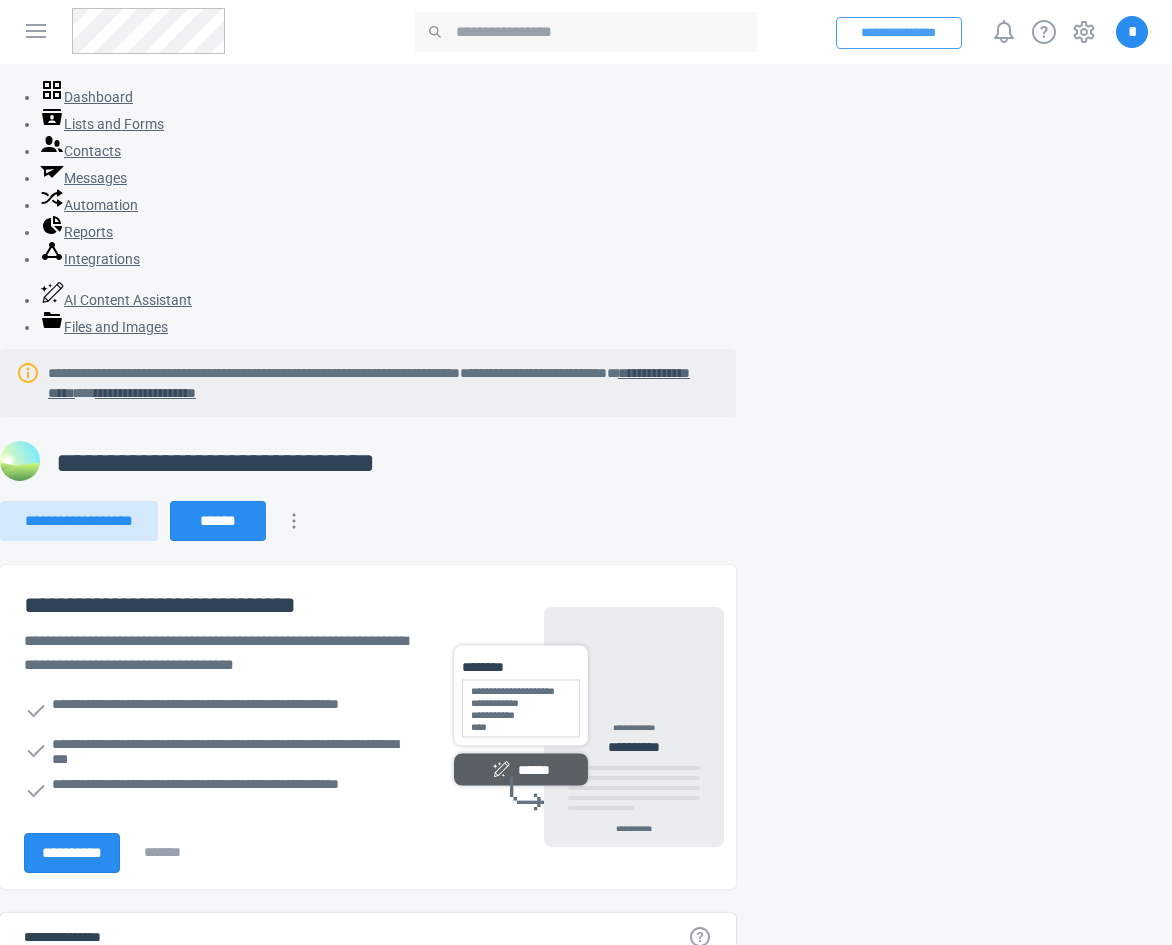 click on "**********" at bounding box center (899, 33) 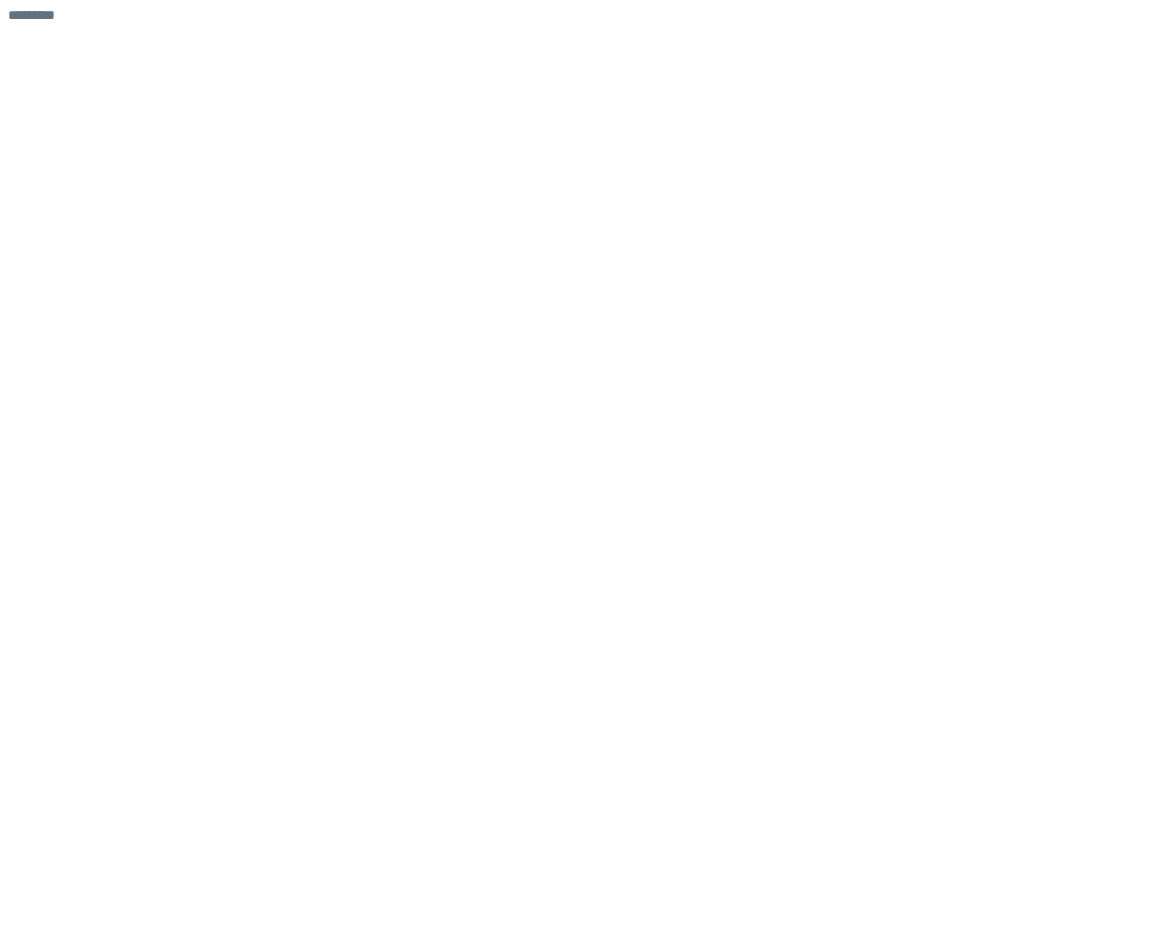 scroll, scrollTop: 0, scrollLeft: 0, axis: both 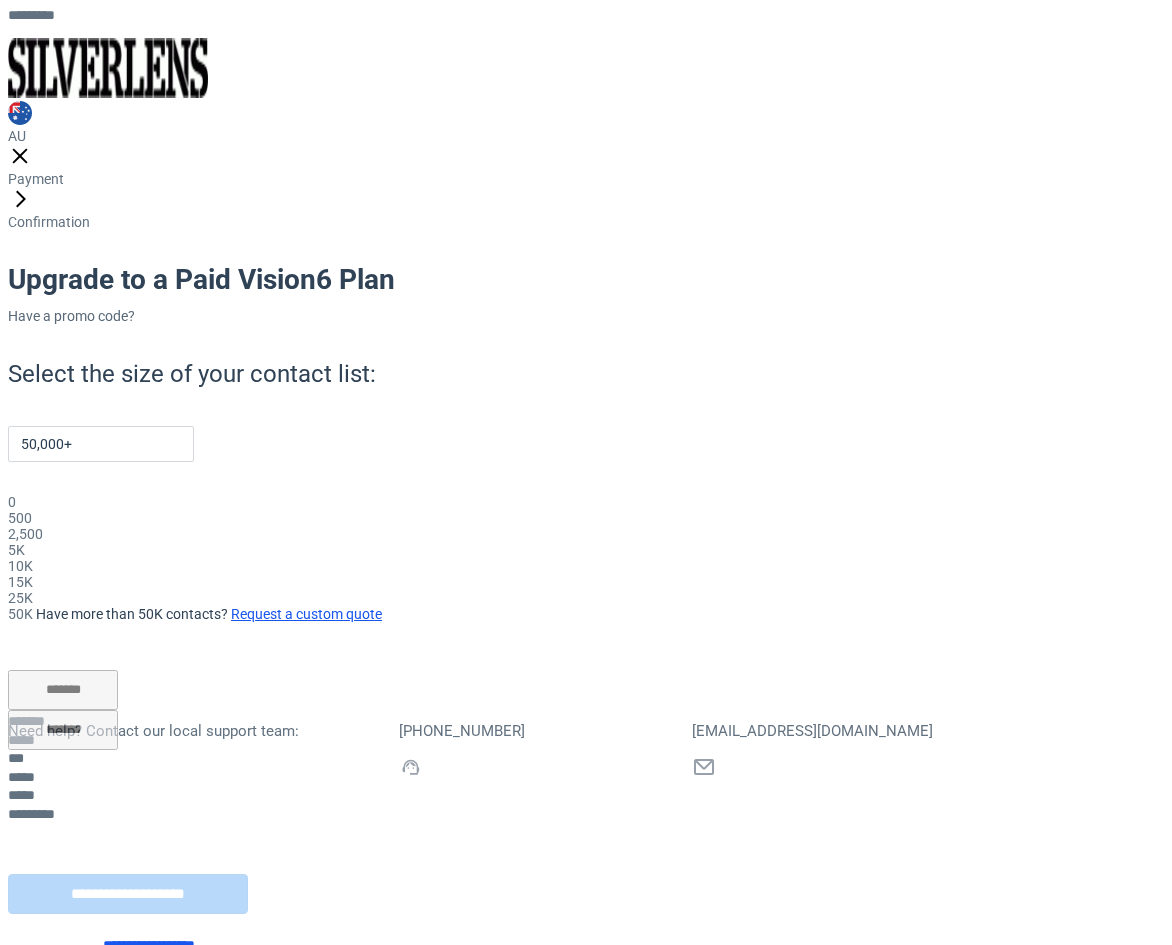 drag, startPoint x: 112, startPoint y: 442, endPoint x: 759, endPoint y: 454, distance: 647.11127 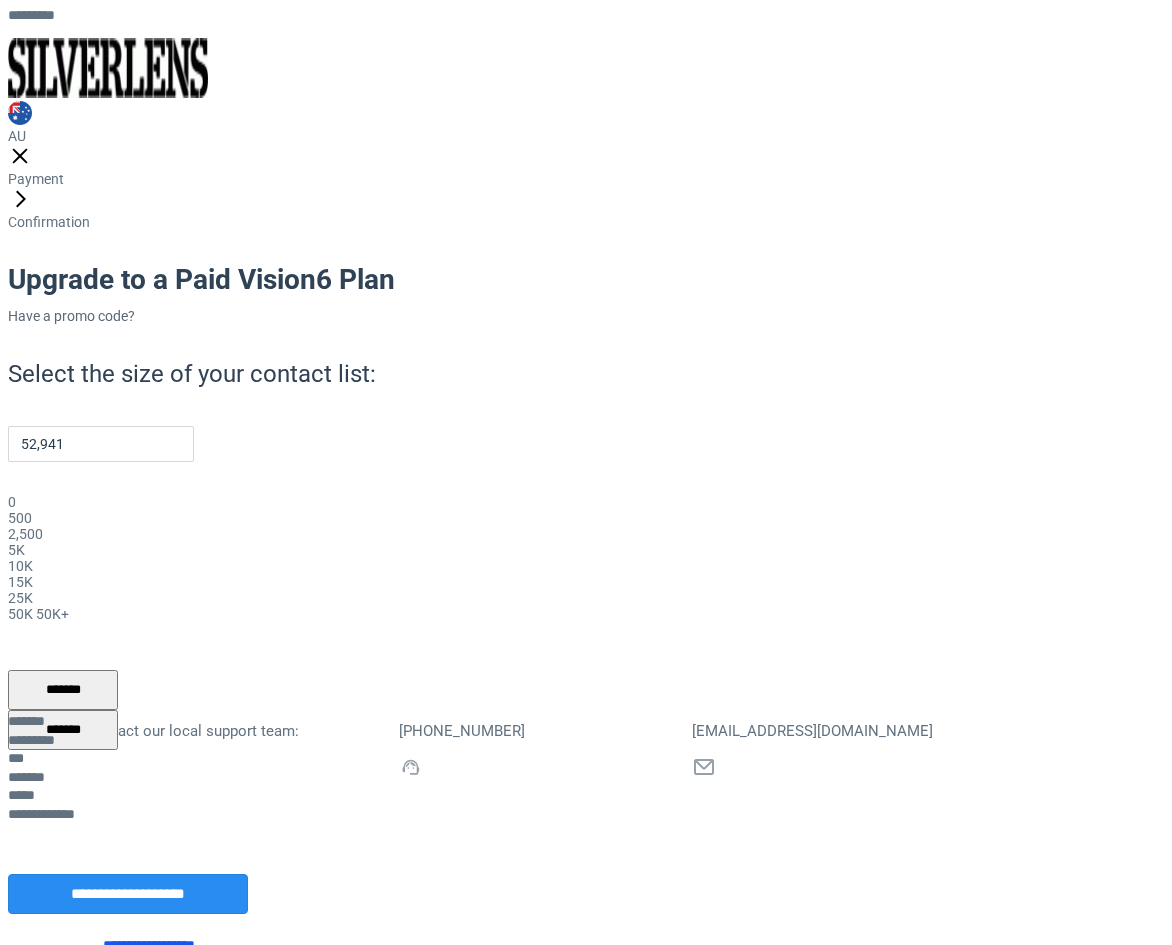 drag, startPoint x: 707, startPoint y: 453, endPoint x: 639, endPoint y: 453, distance: 68 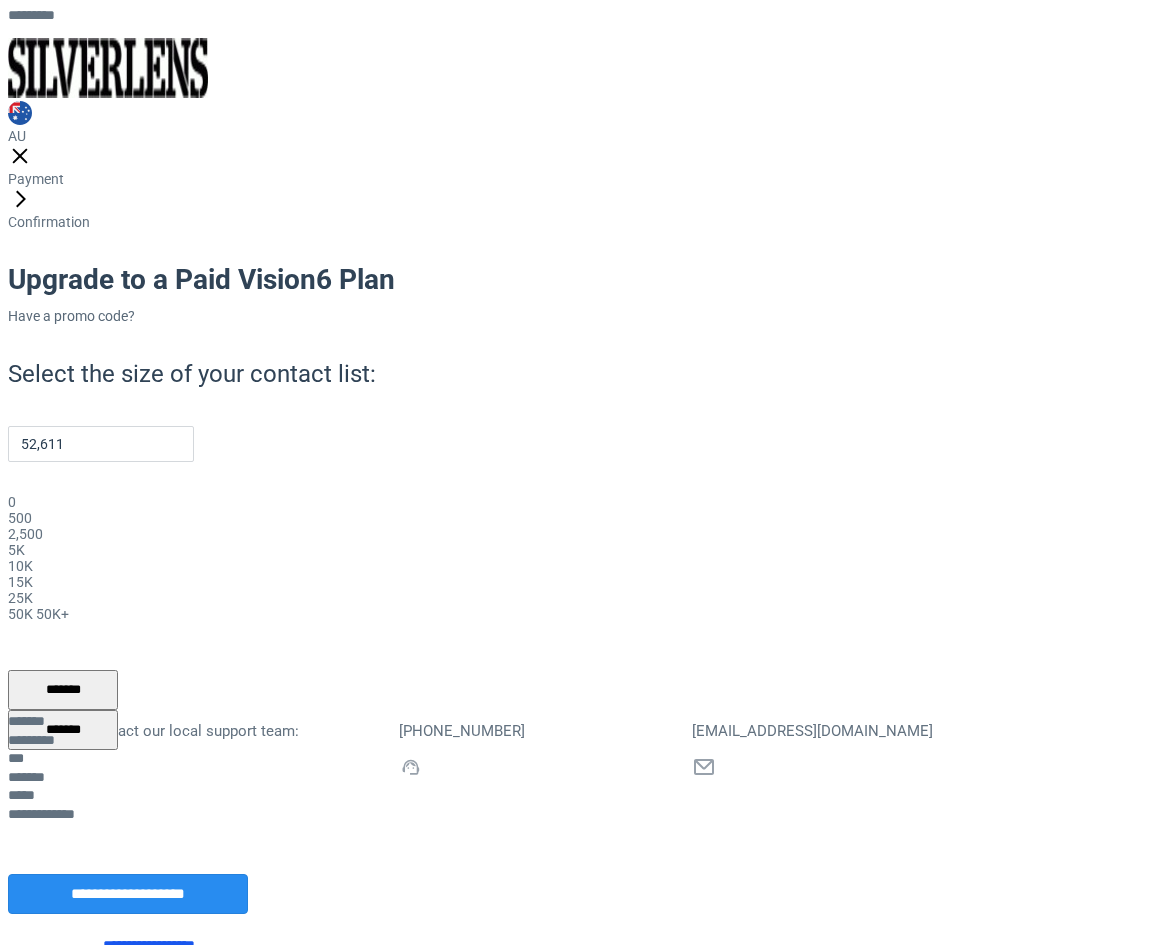 click on "*******" at bounding box center (63, 730) 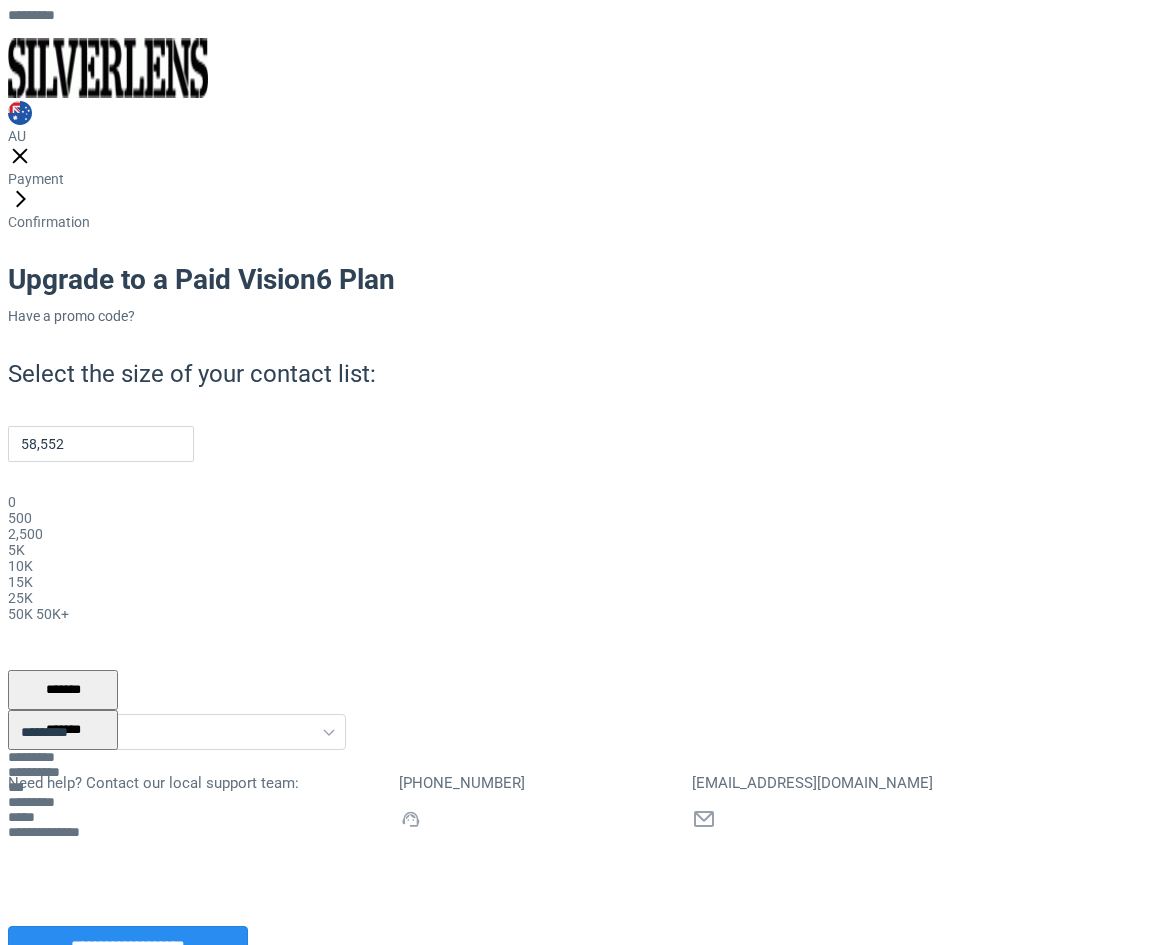 drag, startPoint x: 656, startPoint y: 447, endPoint x: 675, endPoint y: 450, distance: 19.235384 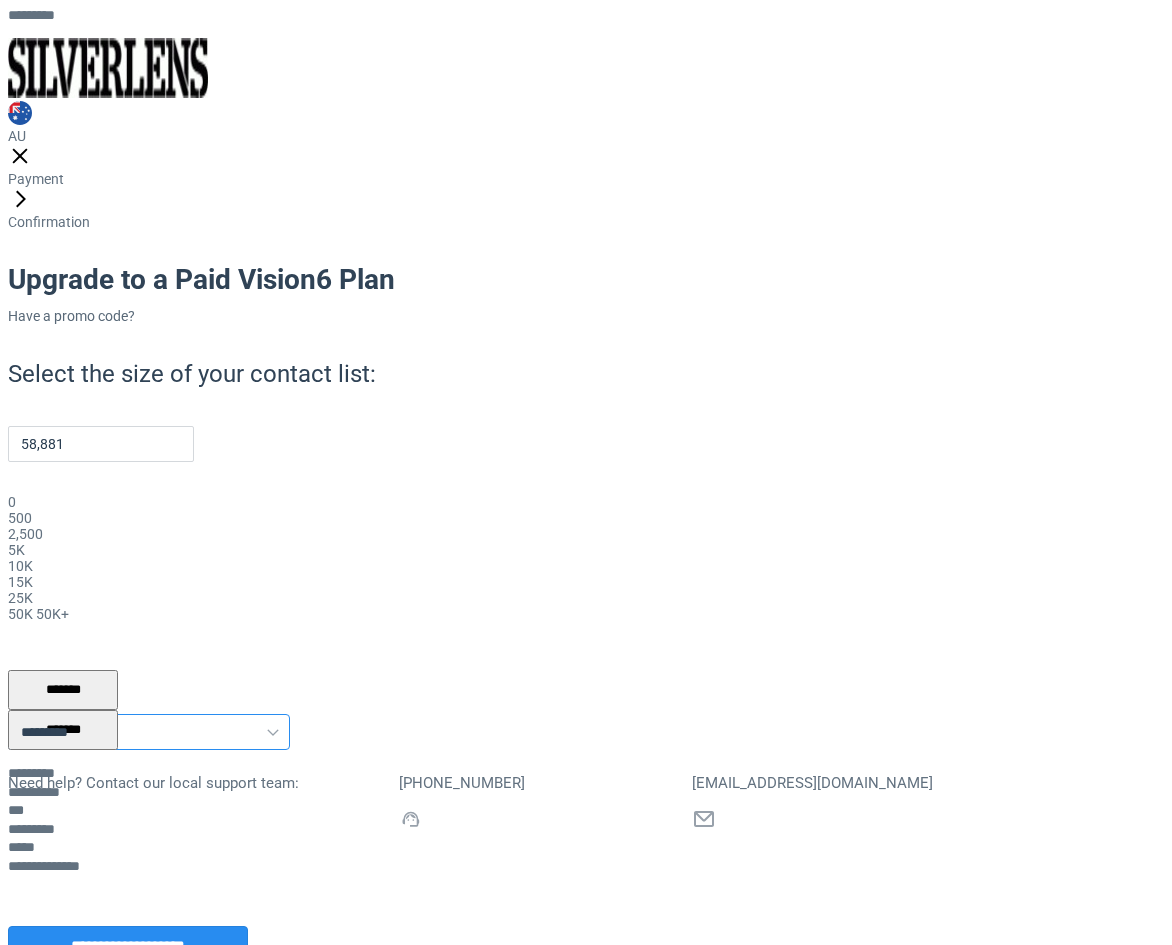 click on "********
********
*********" at bounding box center (149, 732) 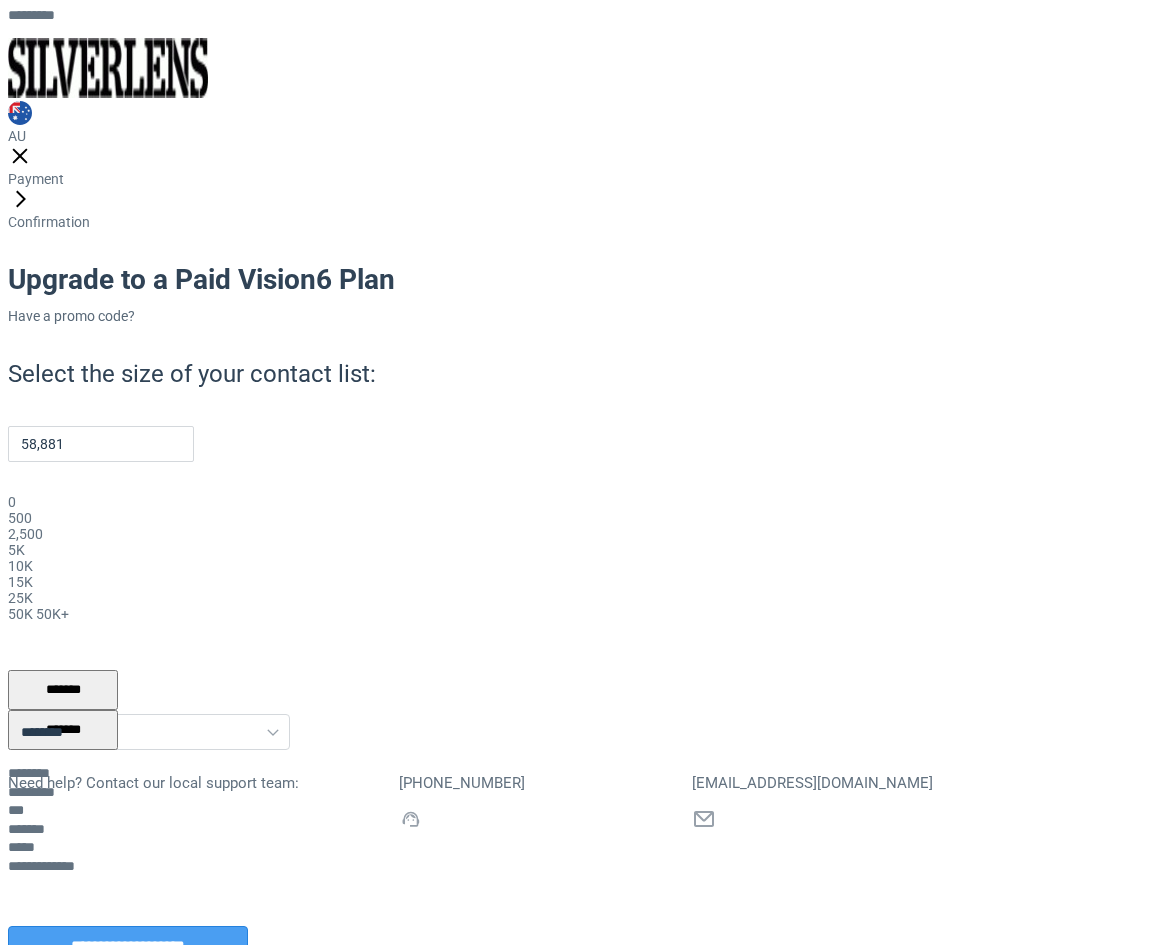 click on "**********" at bounding box center (128, 946) 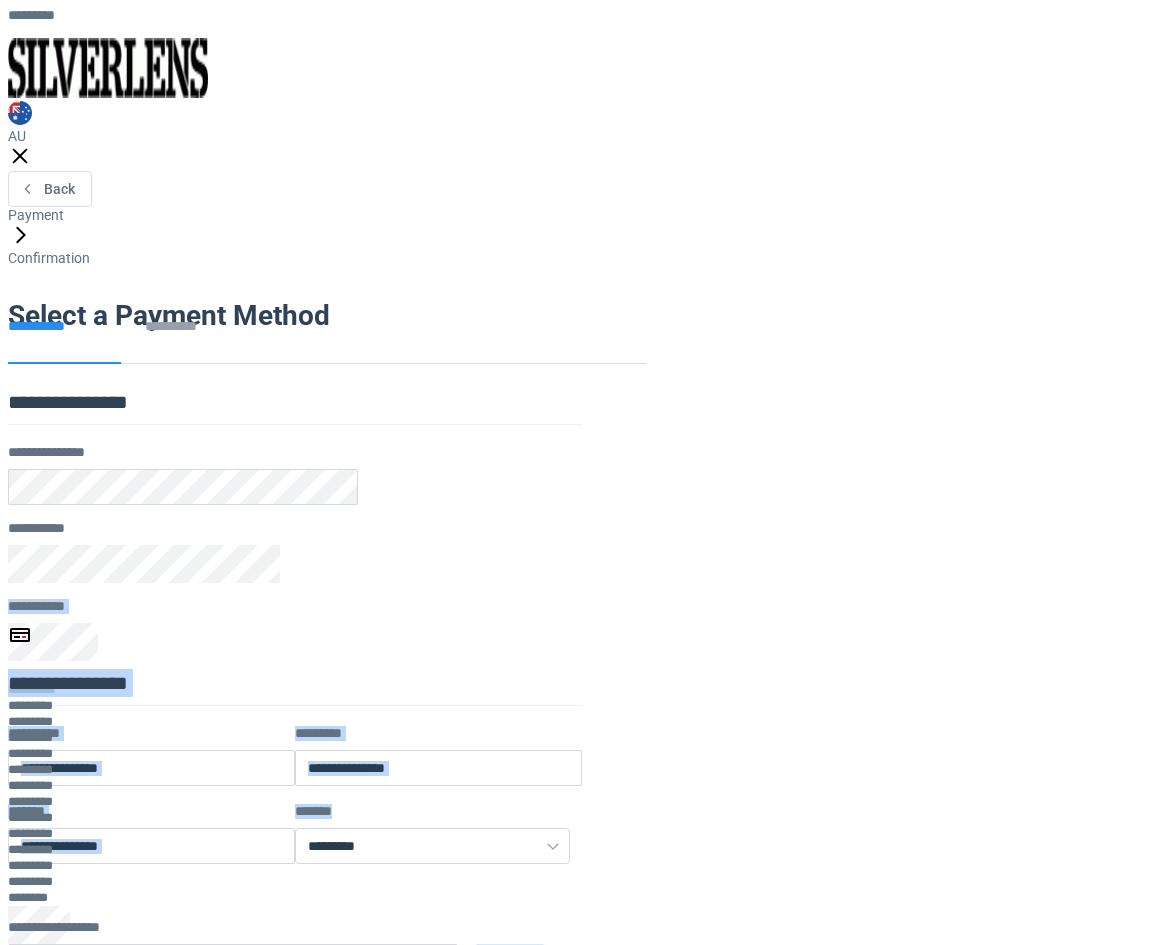 drag, startPoint x: 1168, startPoint y: 487, endPoint x: 1171, endPoint y: 798, distance: 311.01447 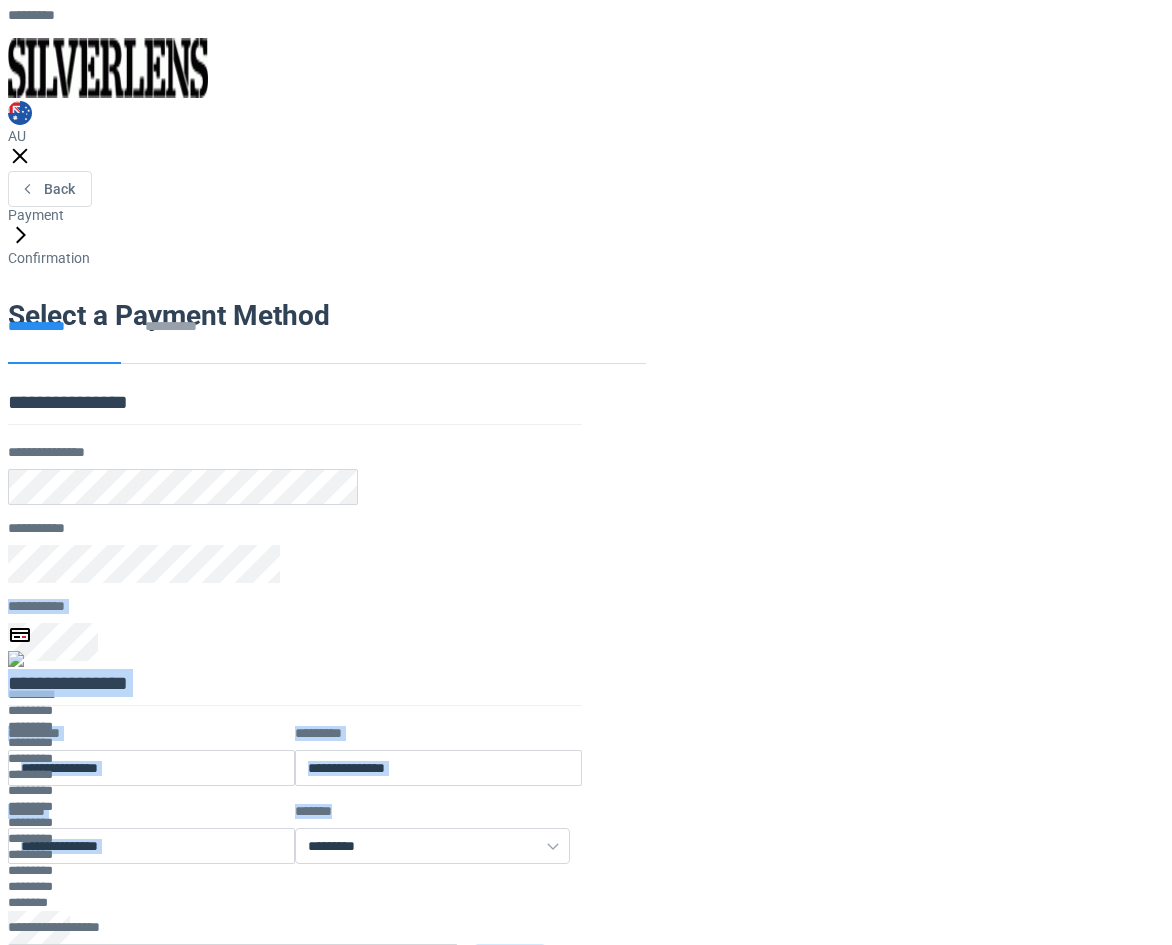click on "*********
AU
Back
Payment
Confirmation
Select a Payment Method
Select the size of your contact list:
58,881
0
500
2,500
5K 10K 15K 25K" at bounding box center [586, 839] 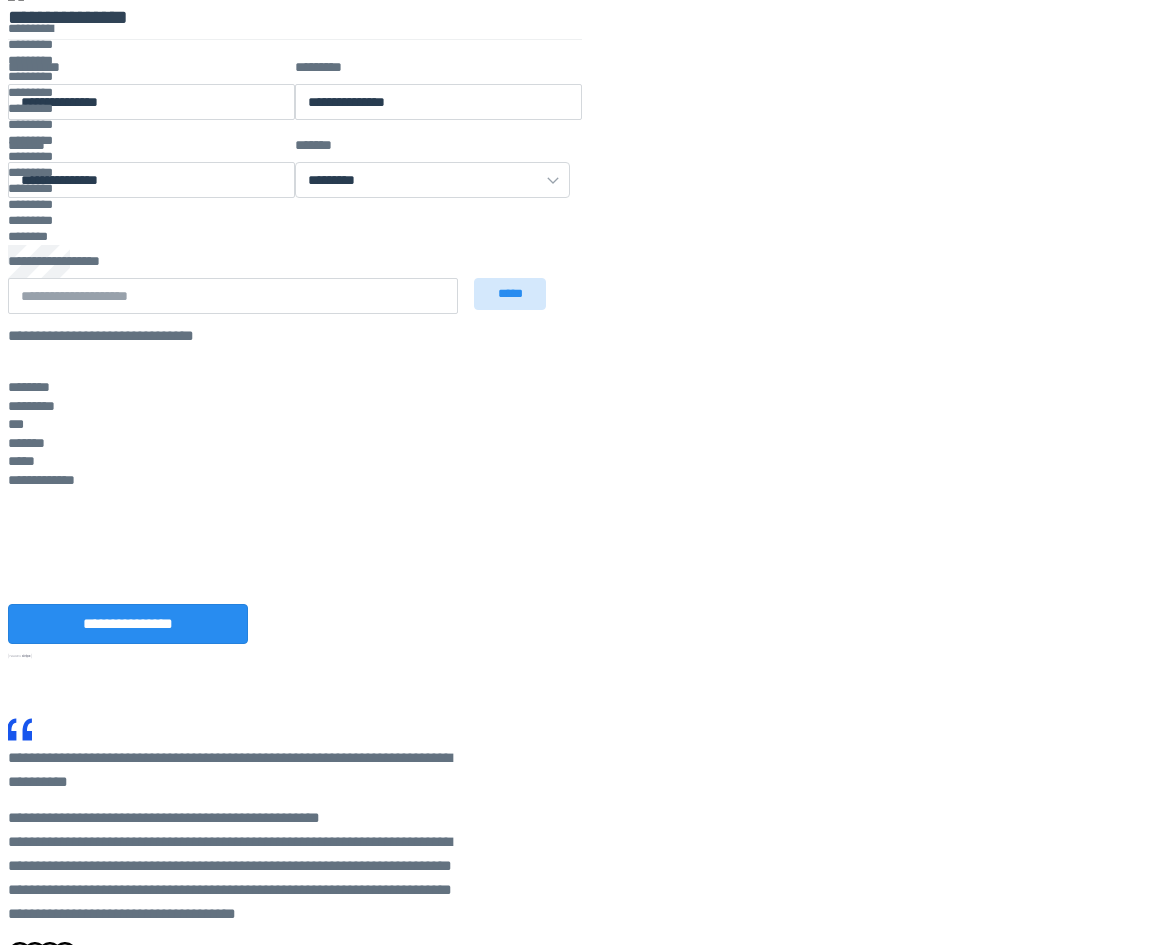 scroll, scrollTop: 718, scrollLeft: 0, axis: vertical 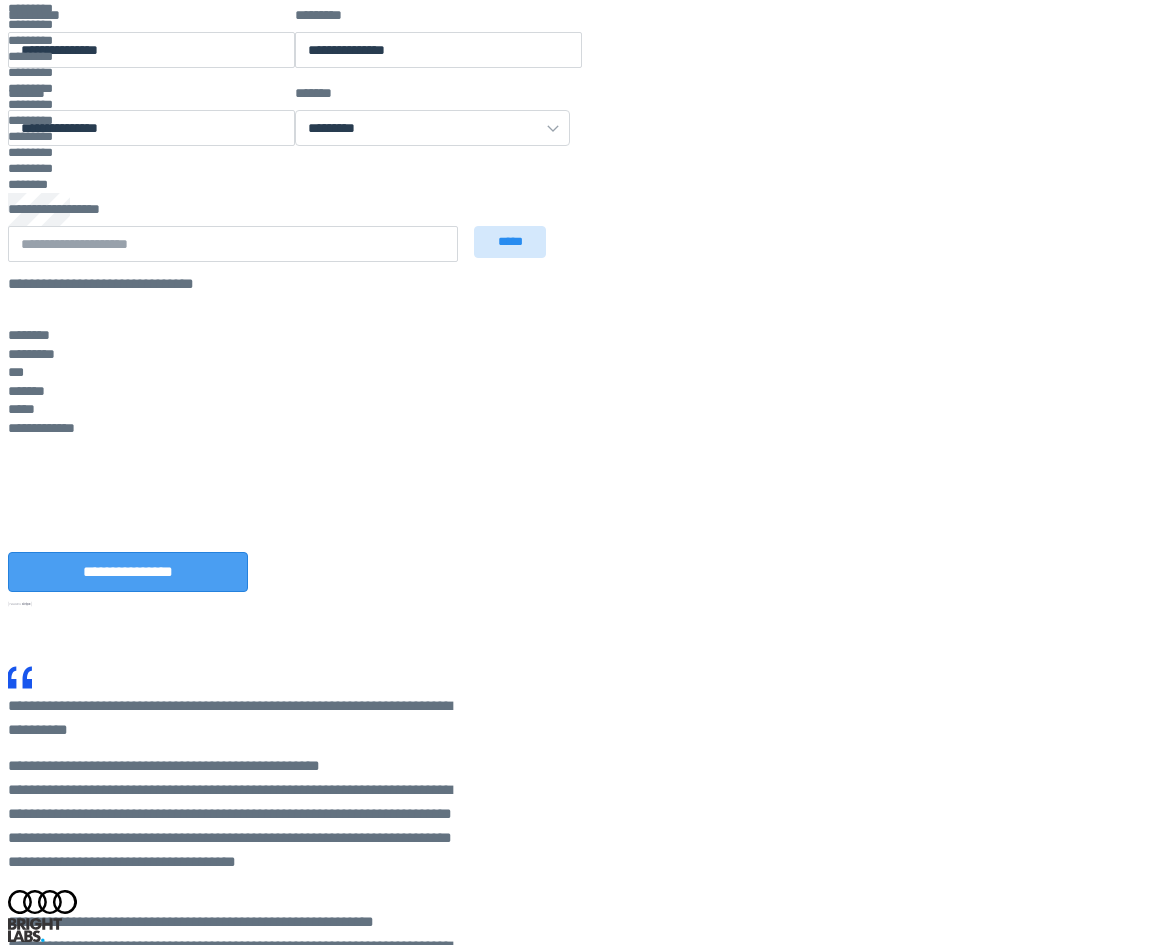 click on "**********" at bounding box center [128, 572] 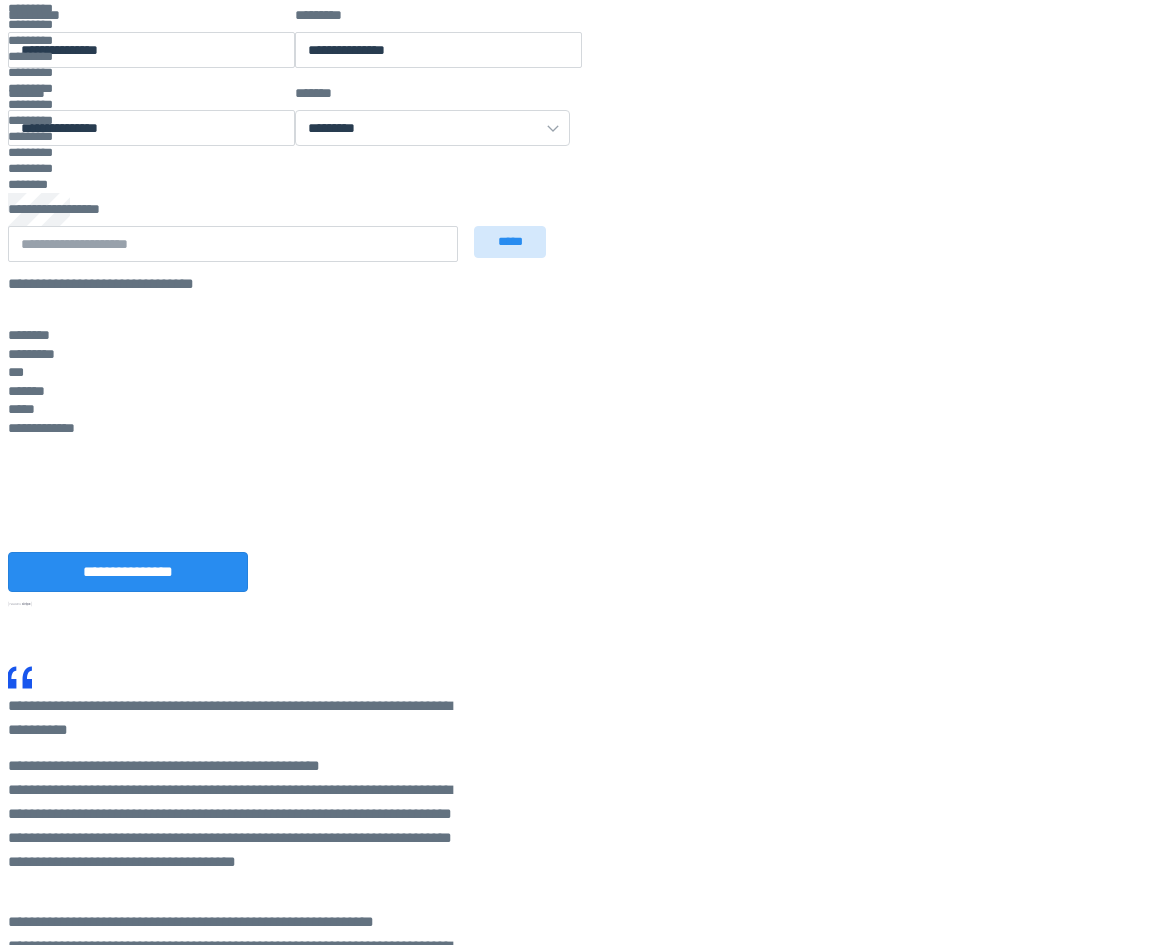click 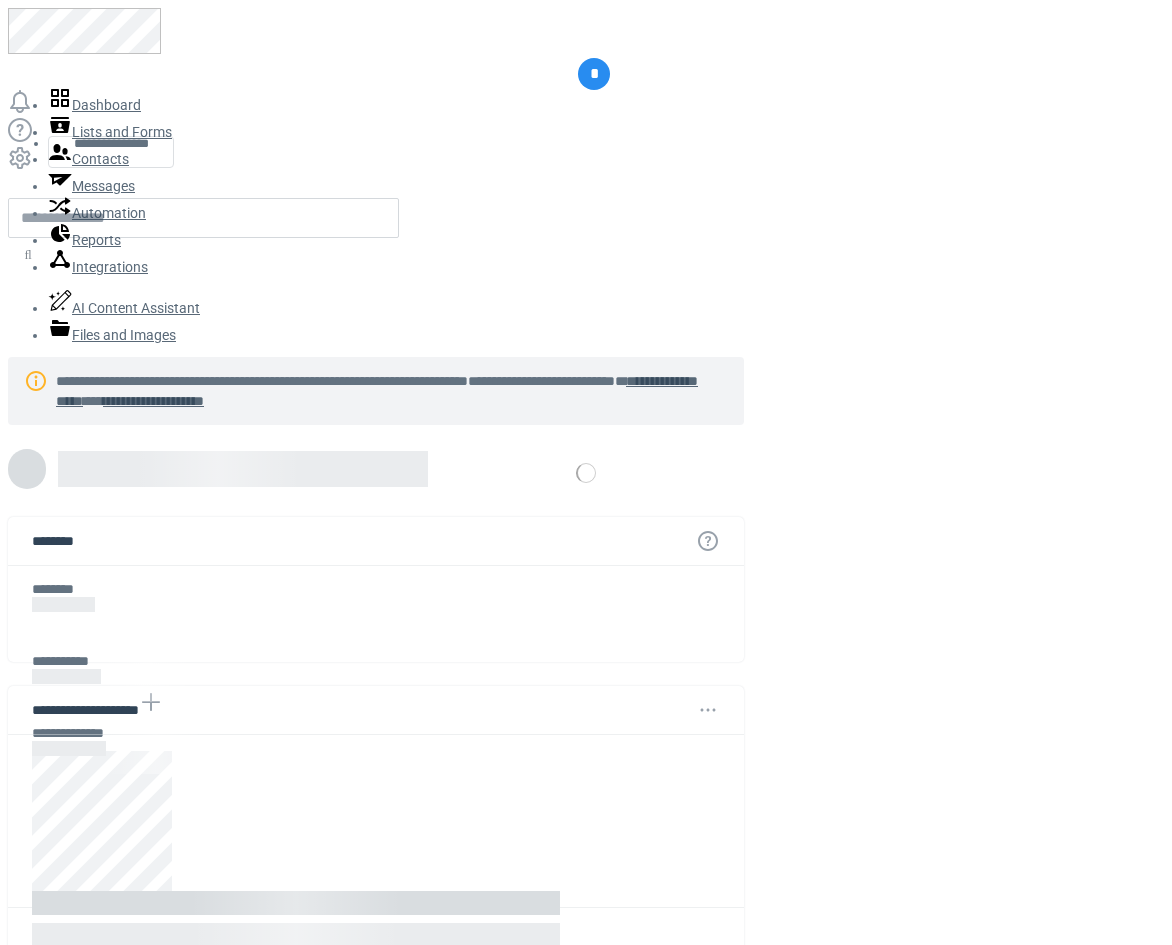 scroll, scrollTop: 0, scrollLeft: 0, axis: both 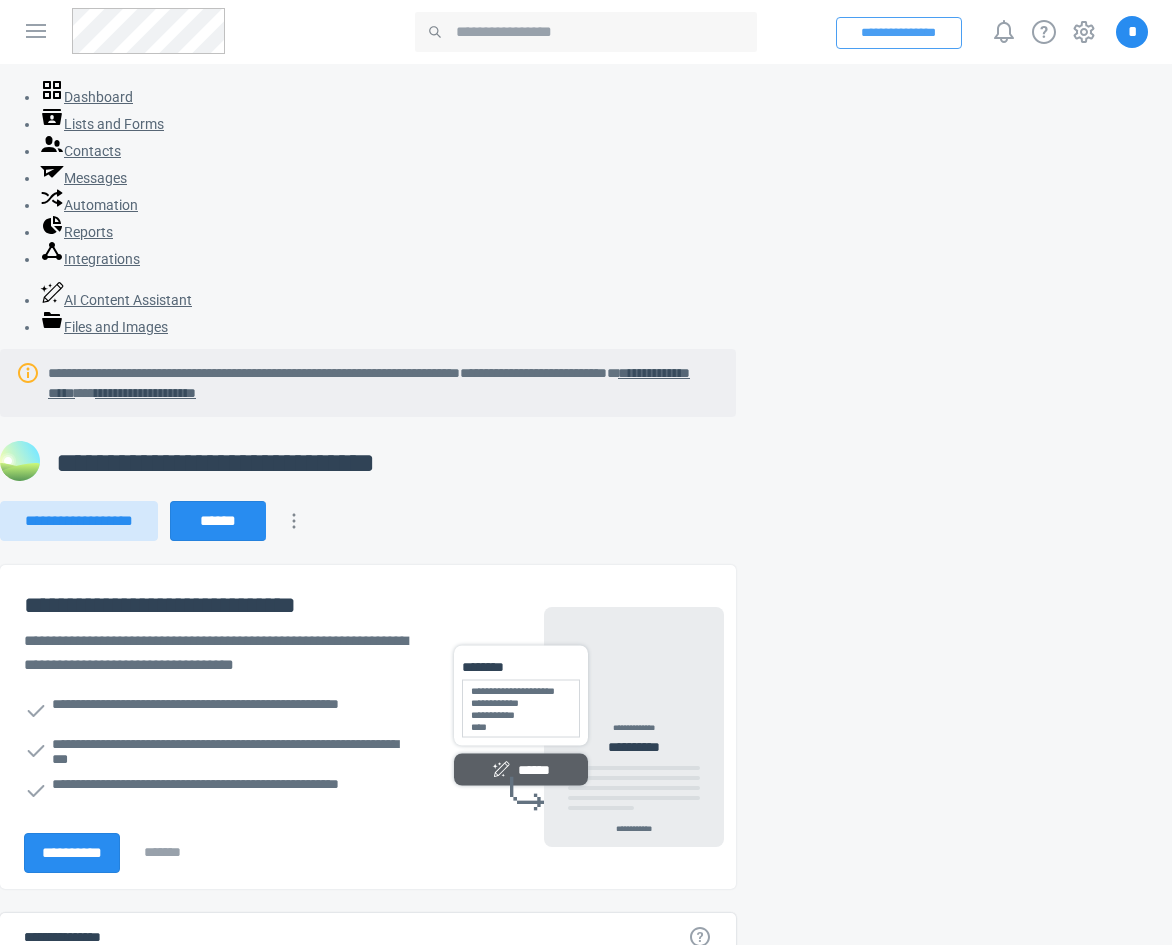 click on "**********" at bounding box center [899, 33] 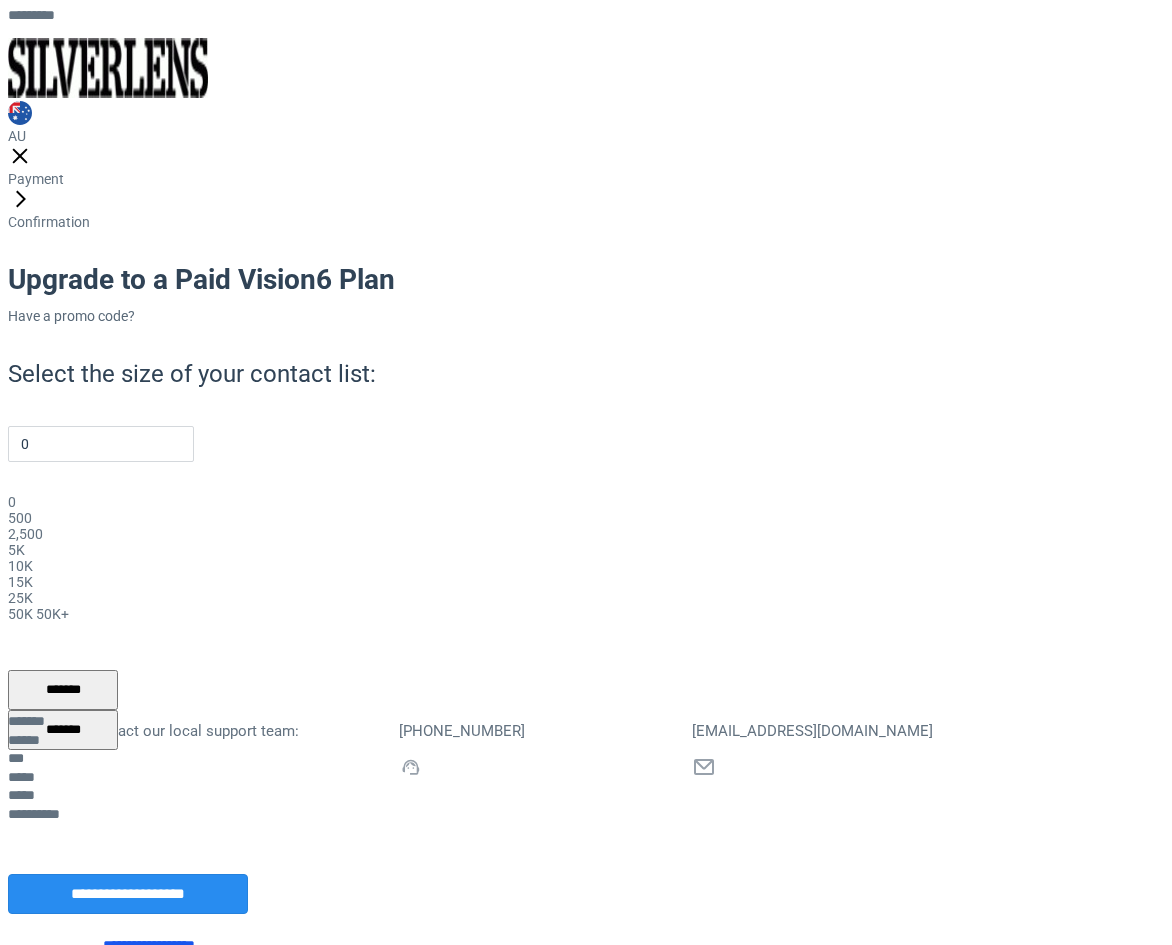 scroll, scrollTop: 0, scrollLeft: 0, axis: both 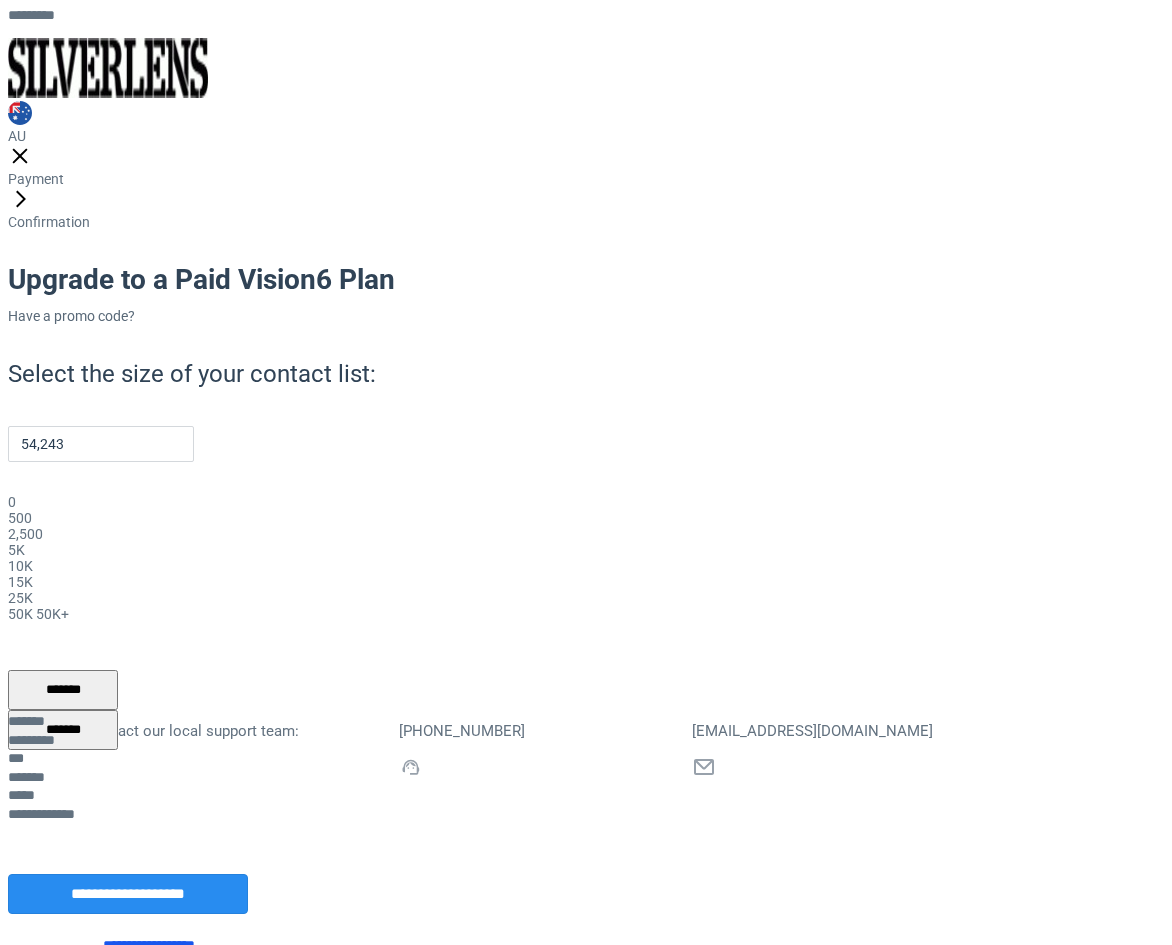 drag, startPoint x: 137, startPoint y: 455, endPoint x: 663, endPoint y: 466, distance: 526.115 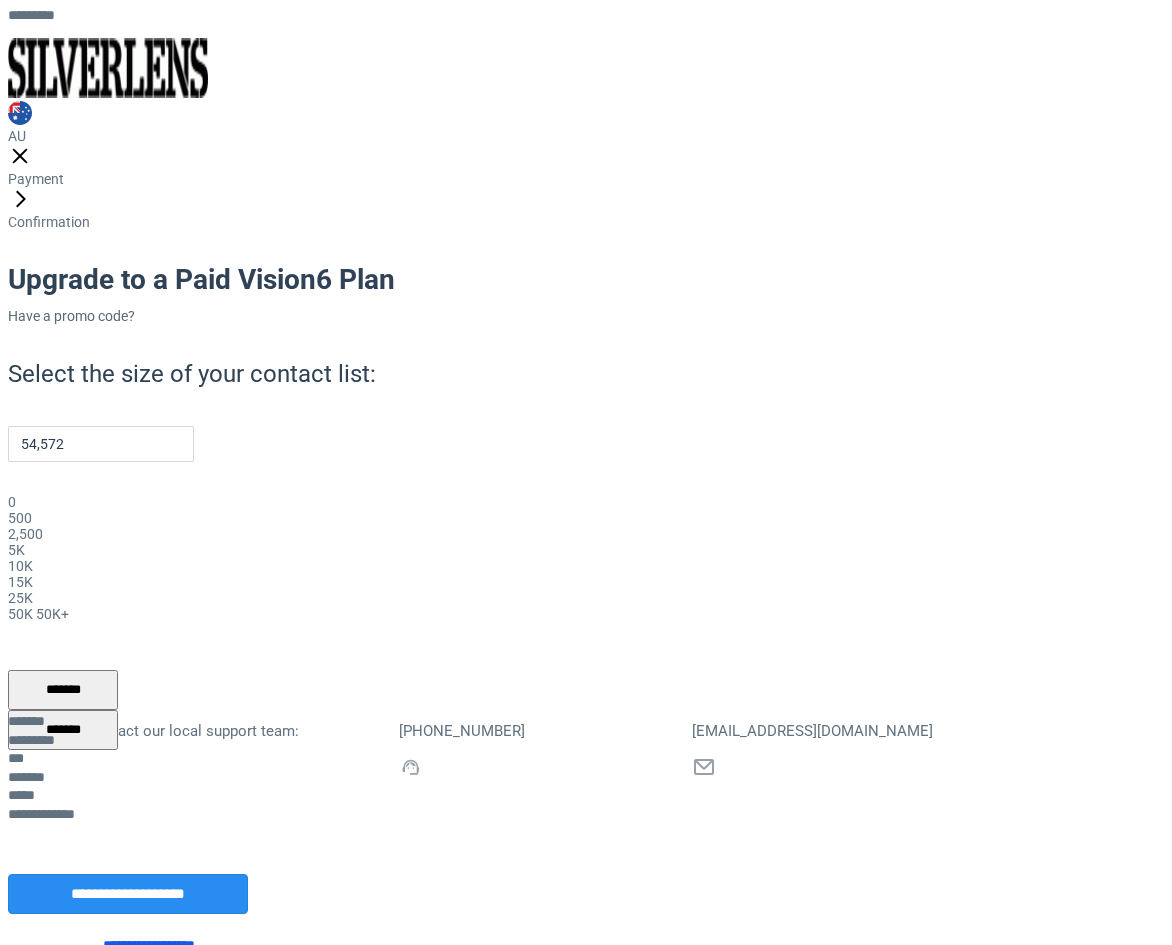 click on "**********" at bounding box center [149, 945] 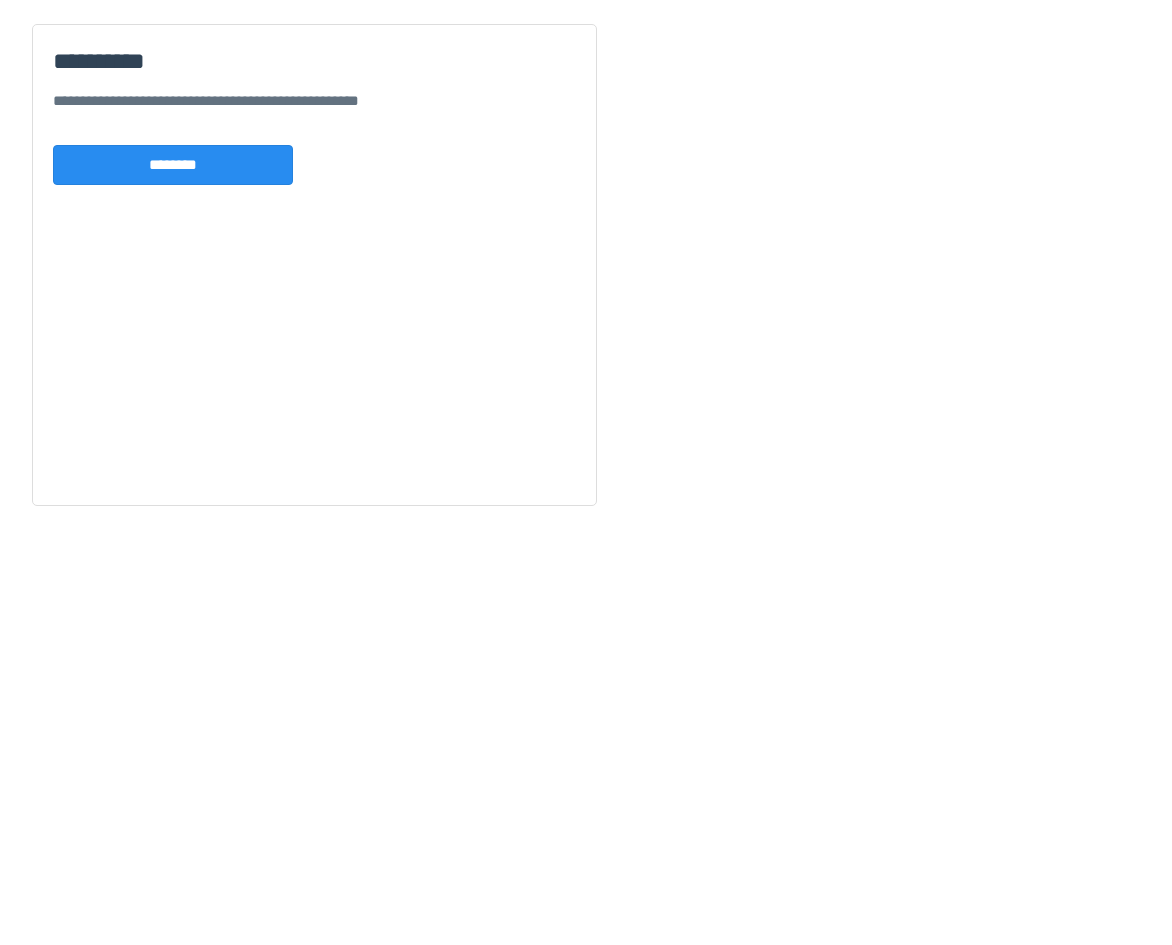 scroll, scrollTop: 0, scrollLeft: 0, axis: both 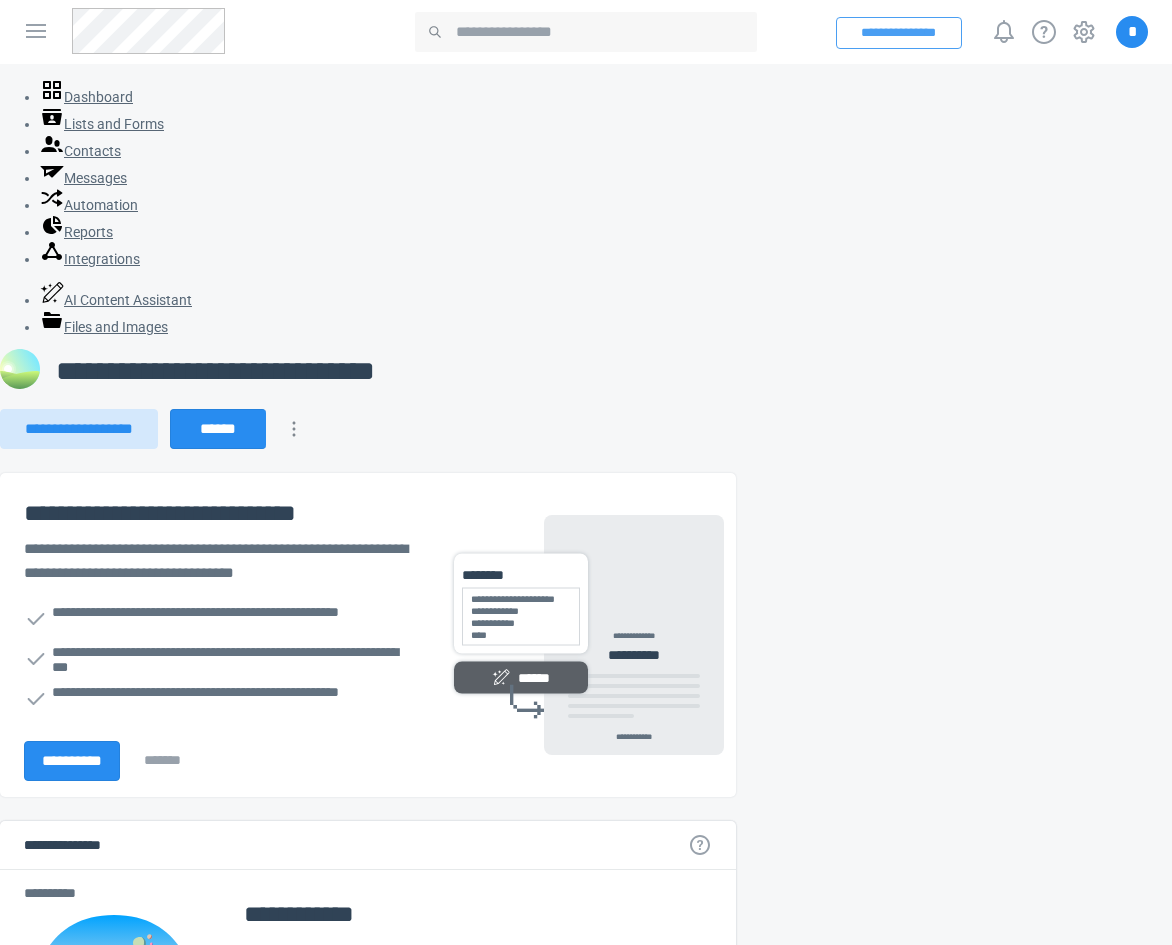 click on "**********" at bounding box center (899, 33) 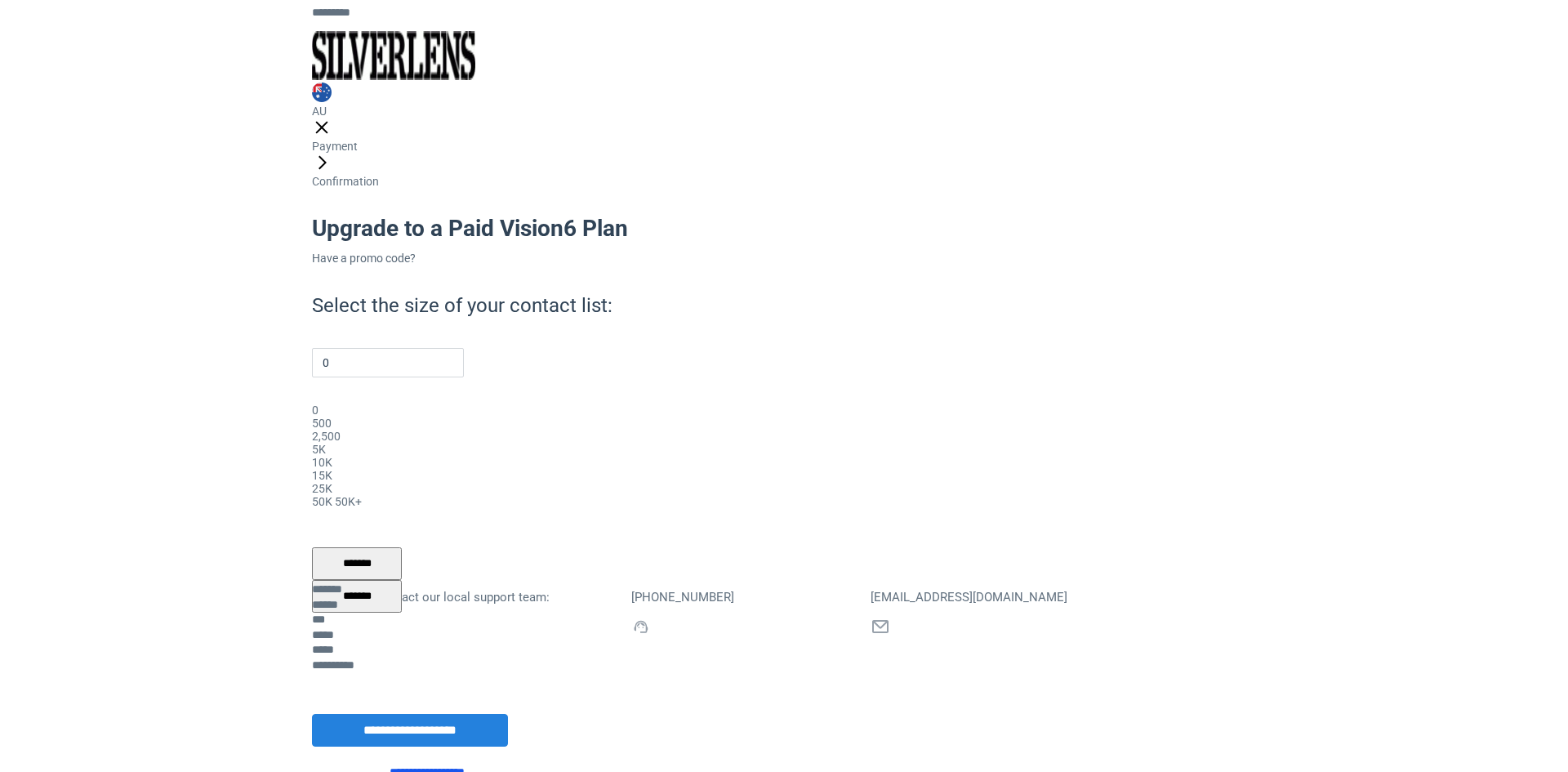 scroll, scrollTop: 0, scrollLeft: 0, axis: both 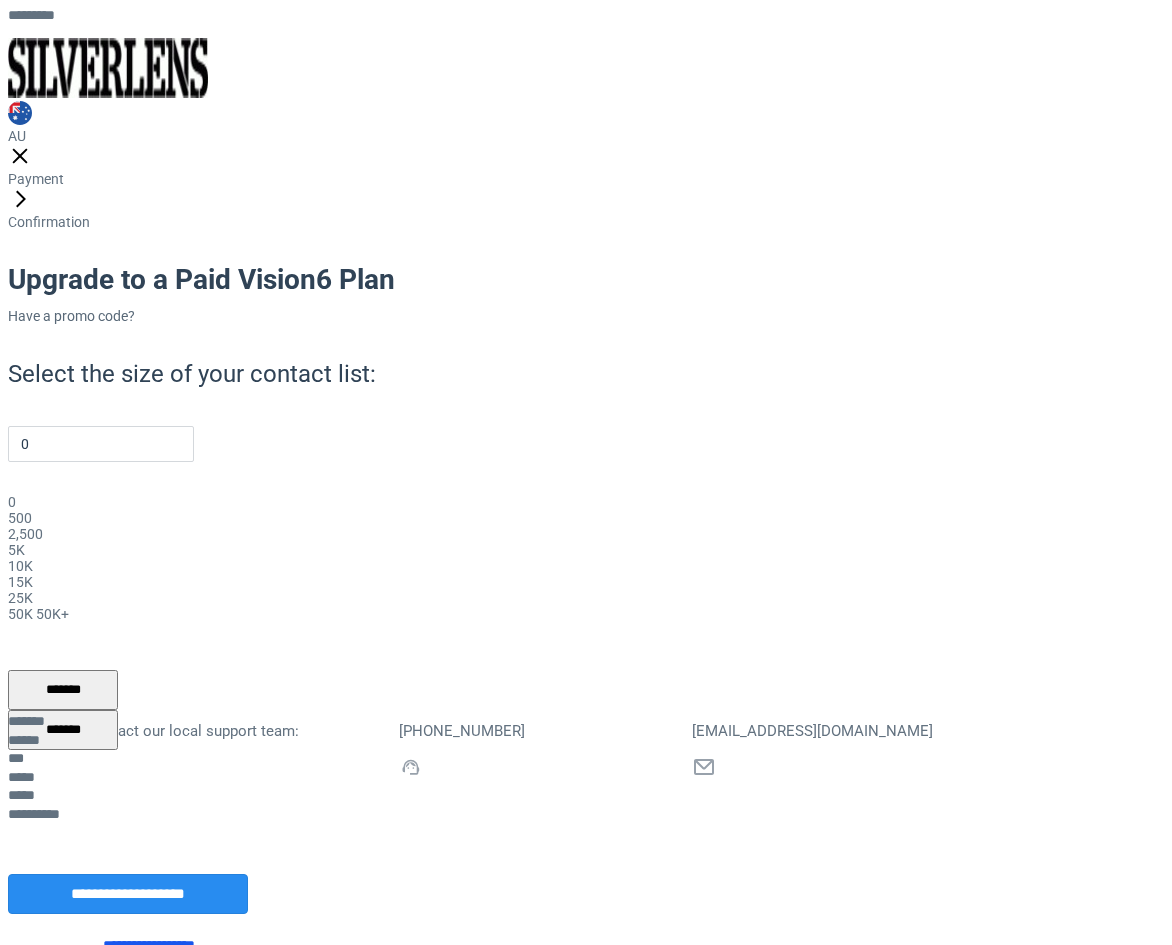 click on "*******" at bounding box center [63, 730] 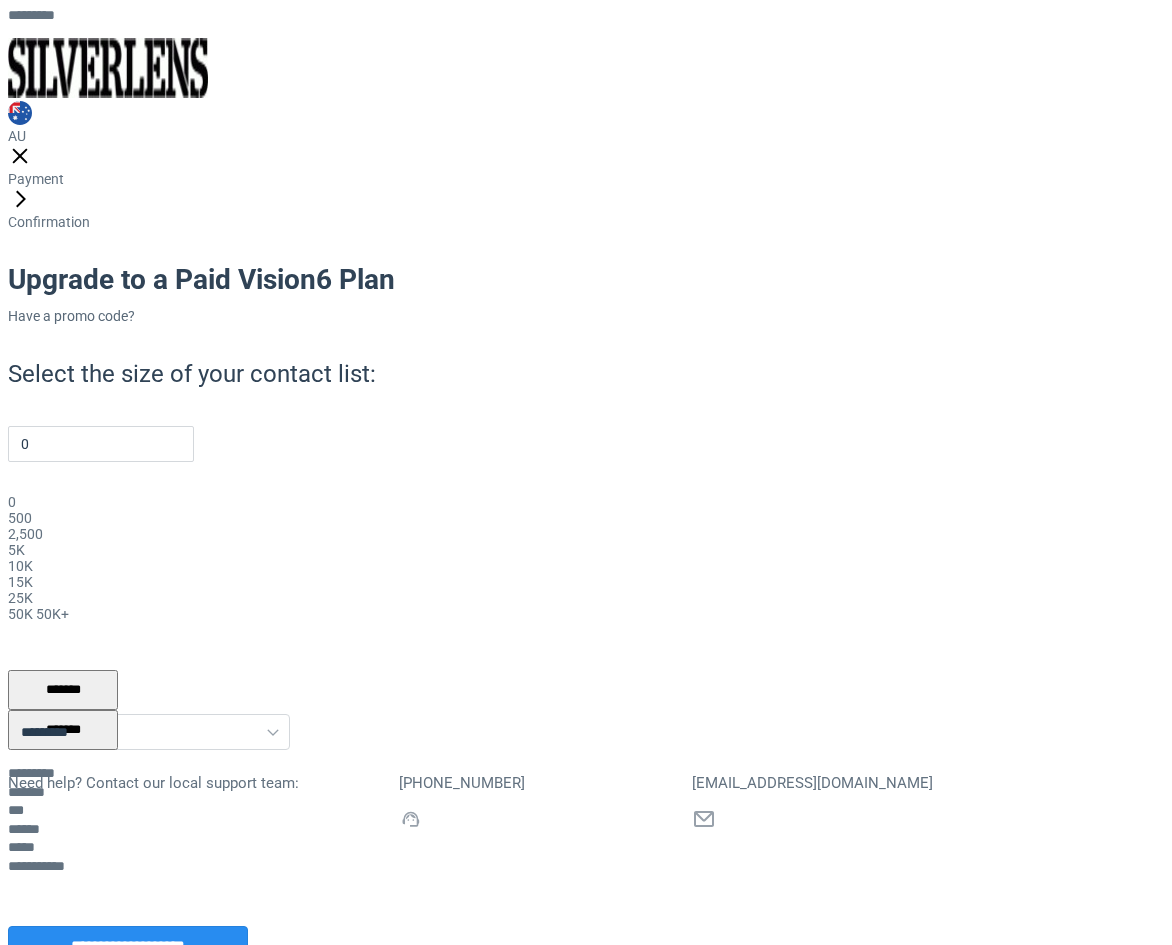click on "********
********
*********" at bounding box center (149, 740) 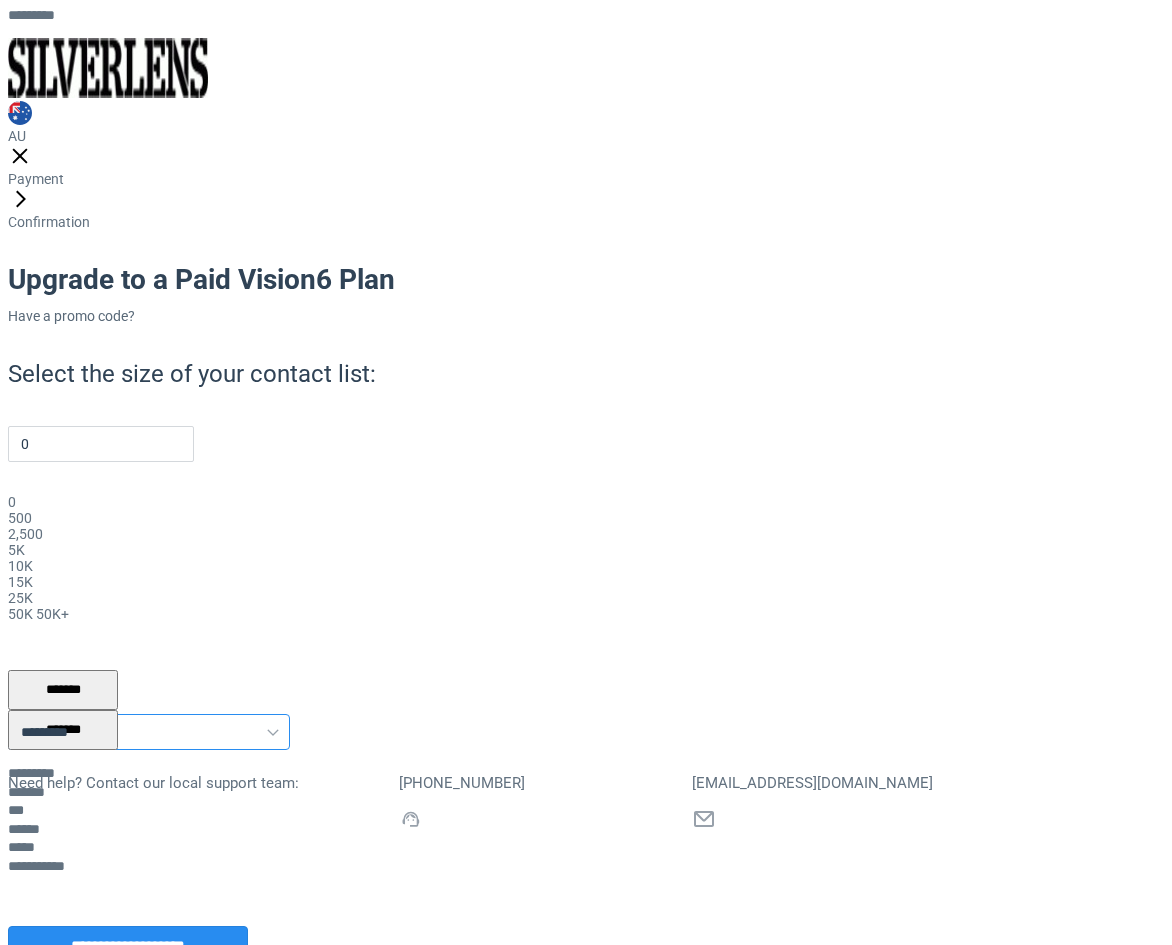 click on "********
********
*********" at bounding box center [149, 732] 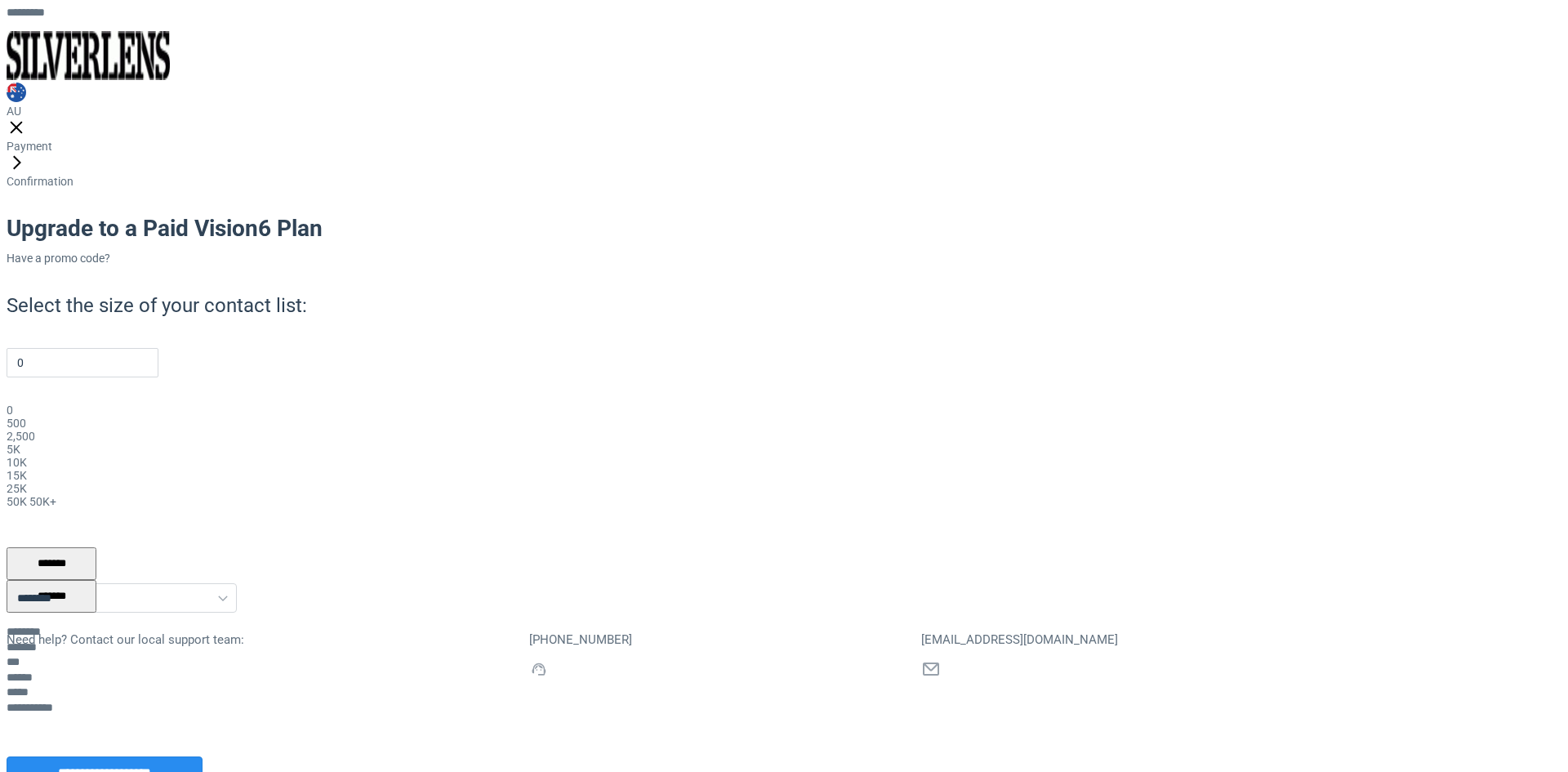 click 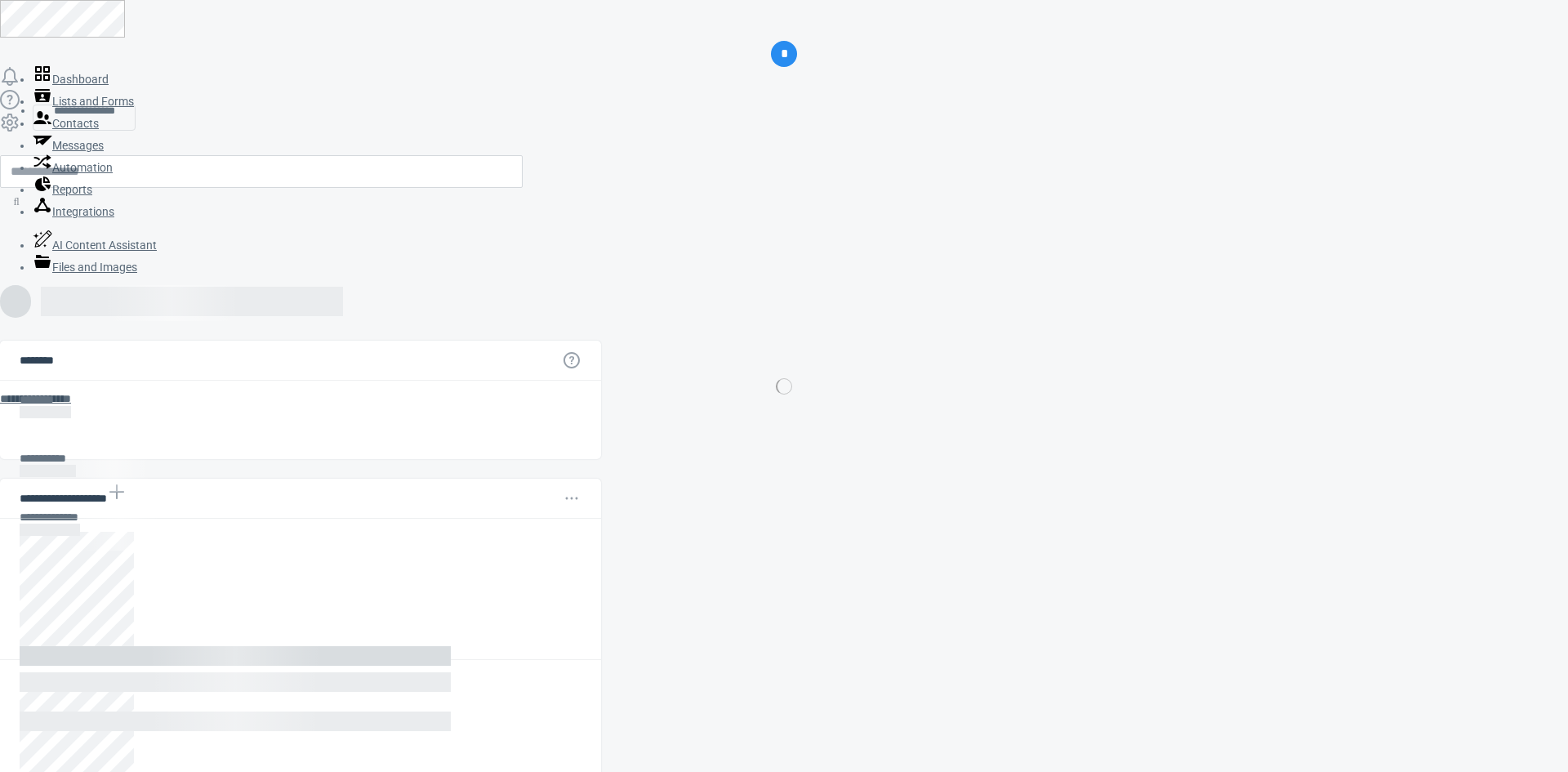 scroll, scrollTop: 0, scrollLeft: 0, axis: both 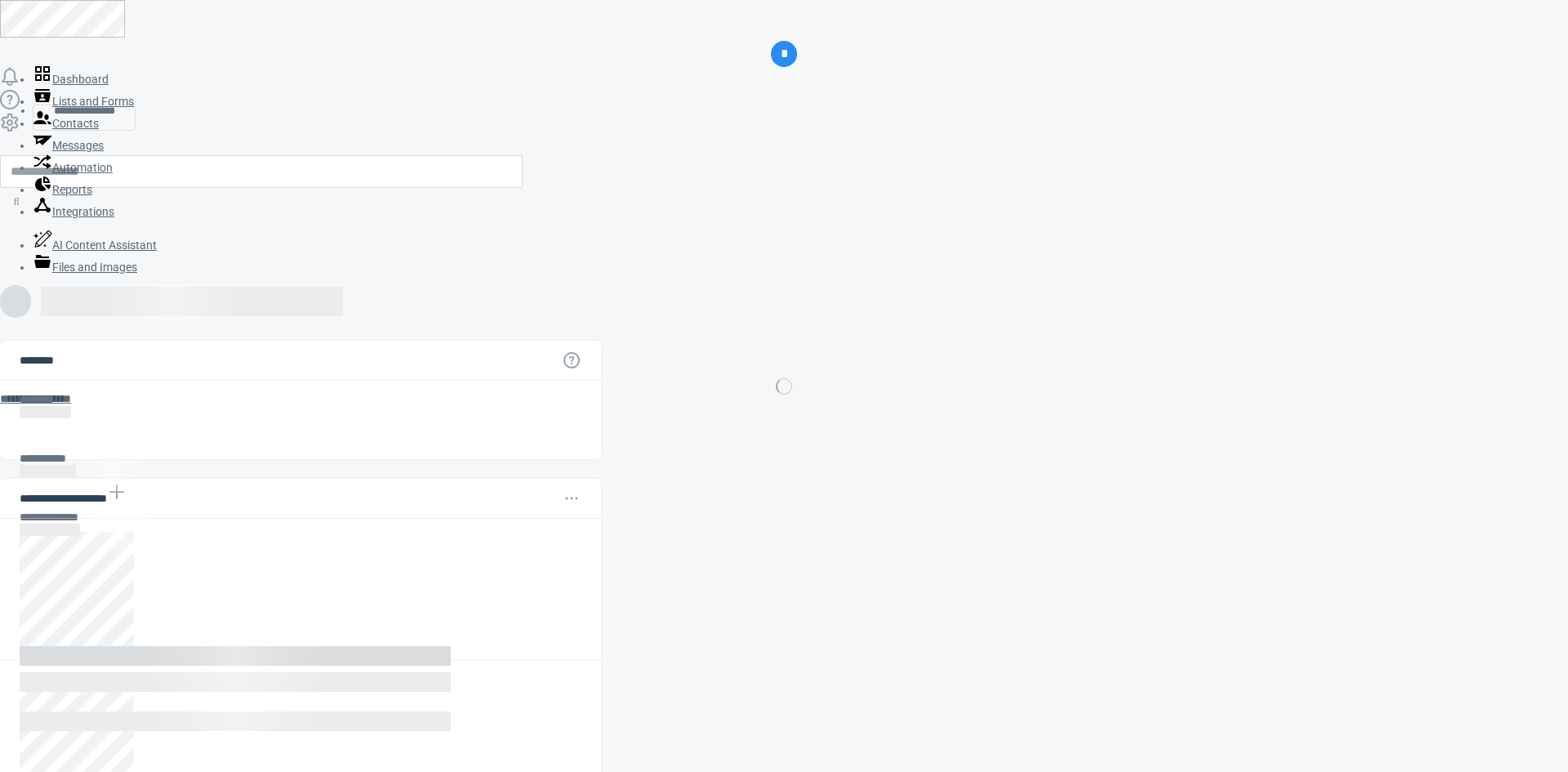 click on "*" at bounding box center [784, 54] 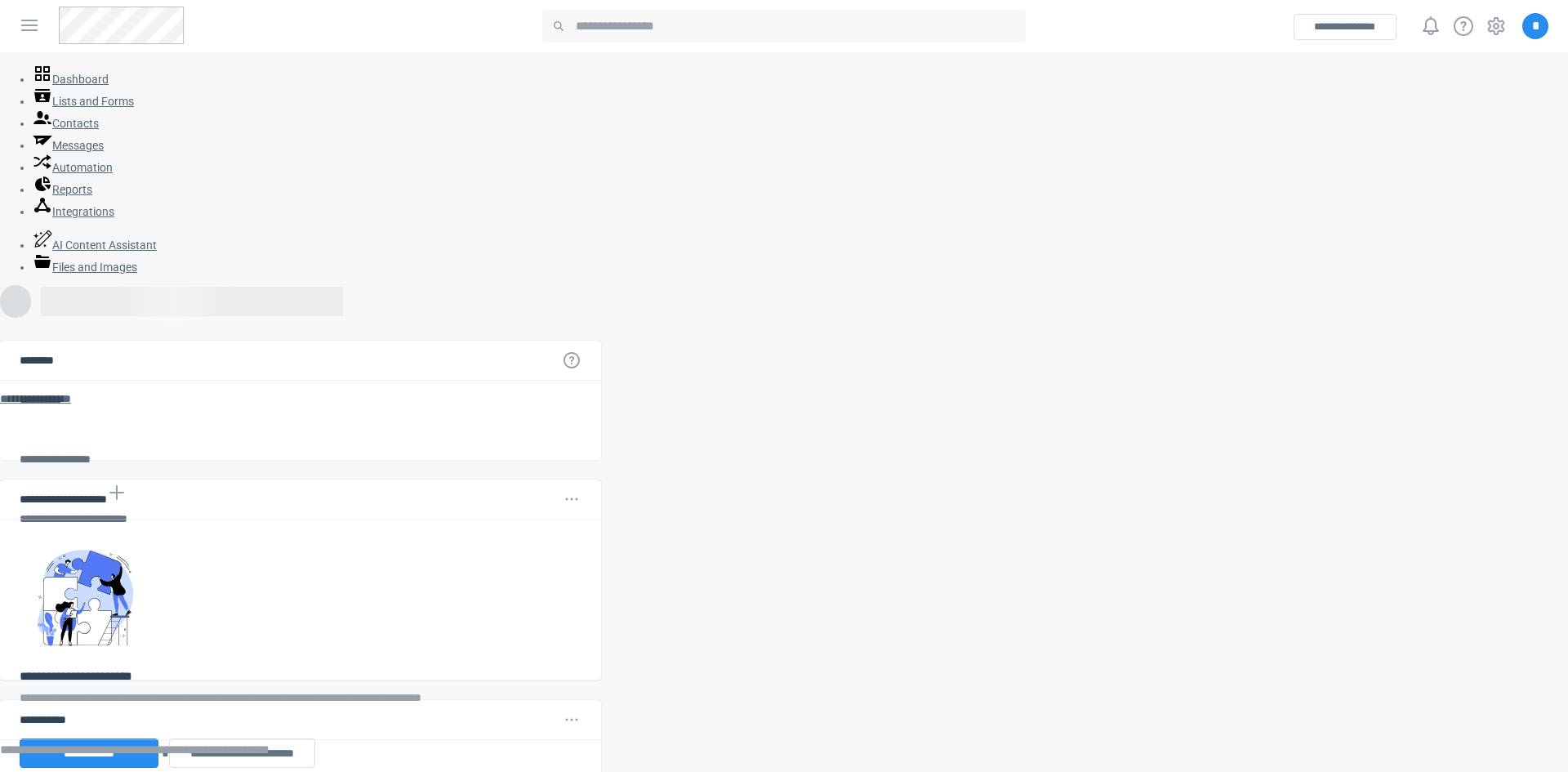 click on "*" at bounding box center [1535, 26] 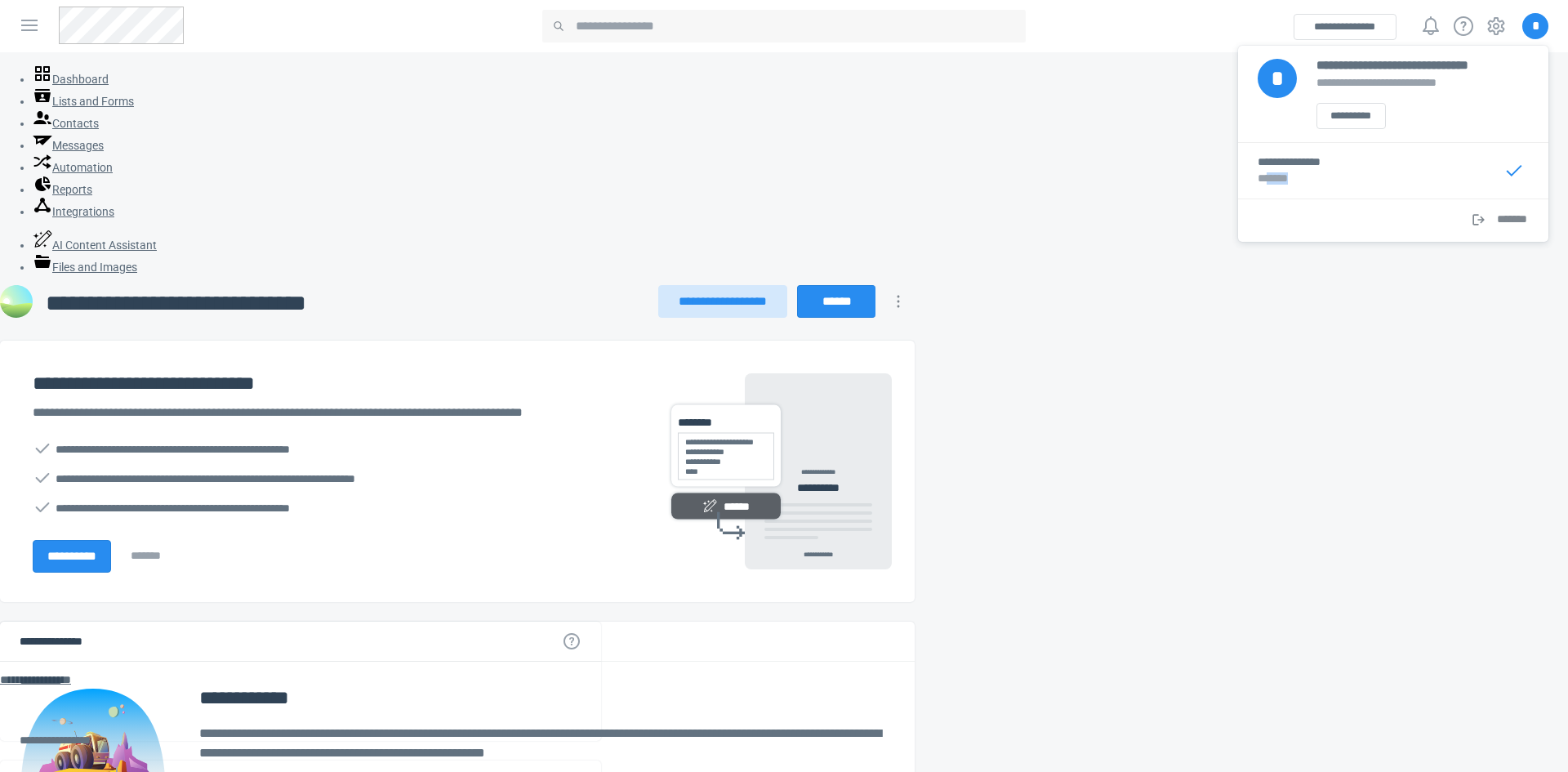 drag, startPoint x: 1308, startPoint y: 172, endPoint x: 1265, endPoint y: 181, distance: 43.931765 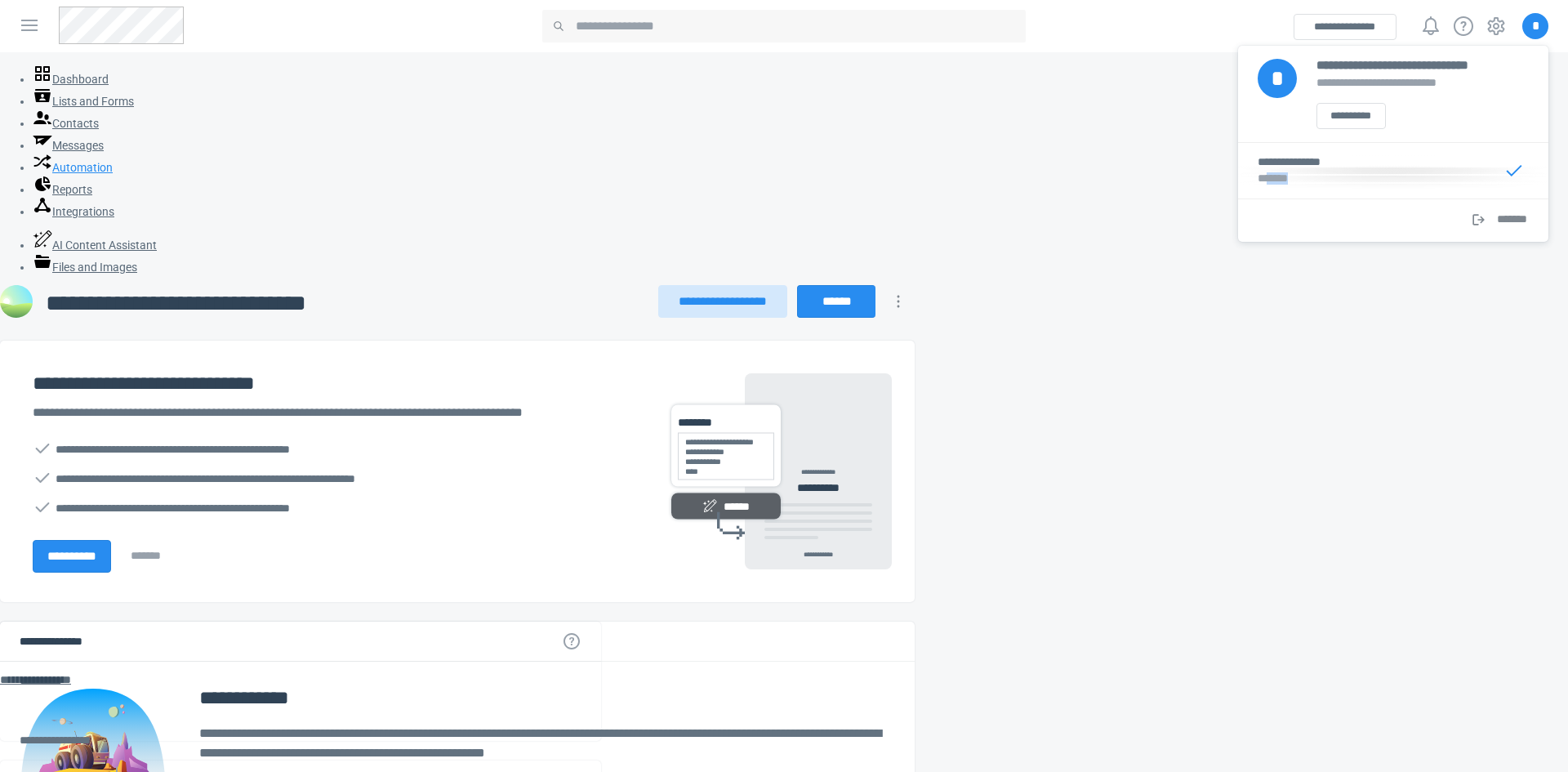 copy on "******" 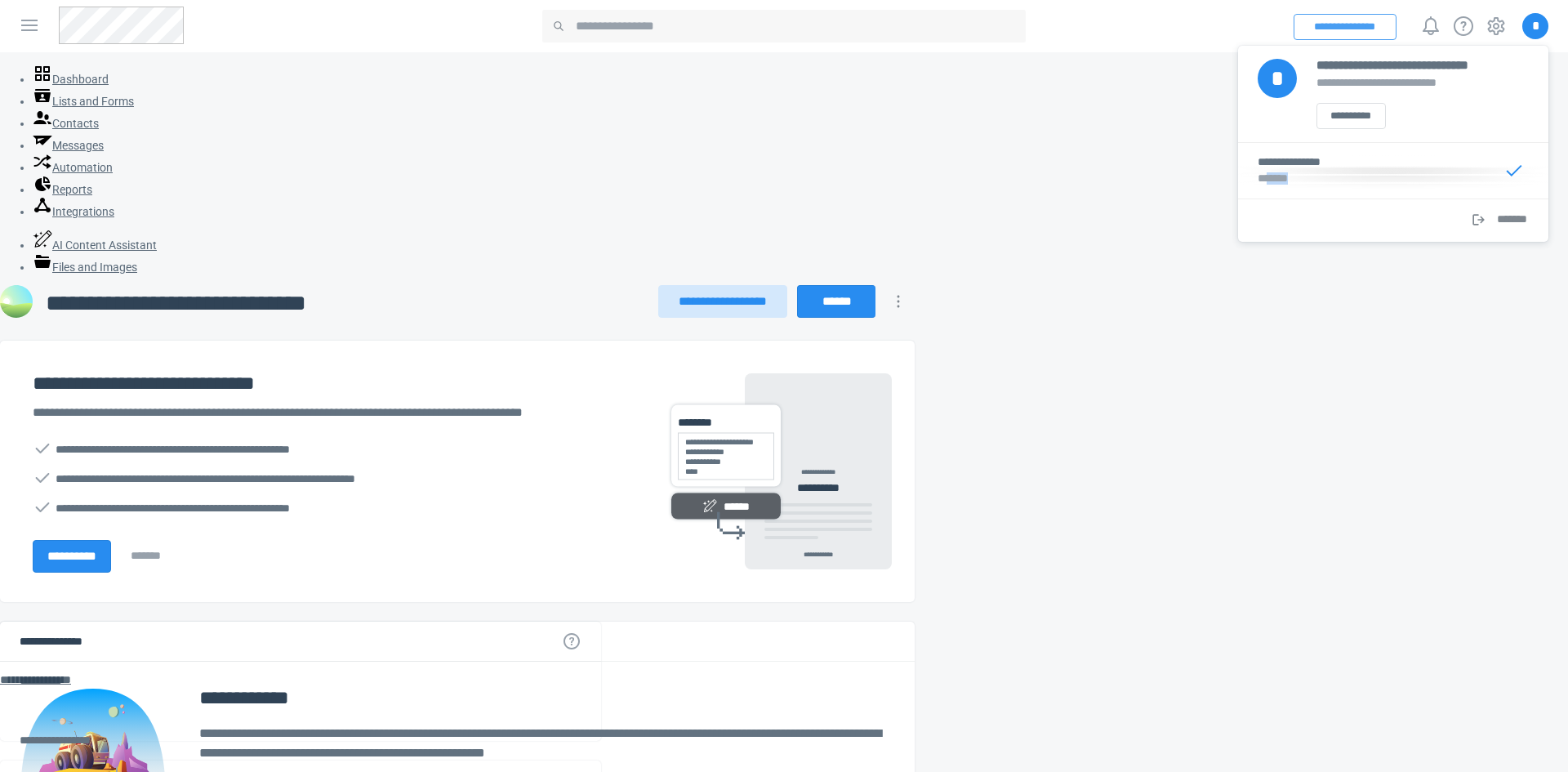 click on "**********" at bounding box center [1345, 27] 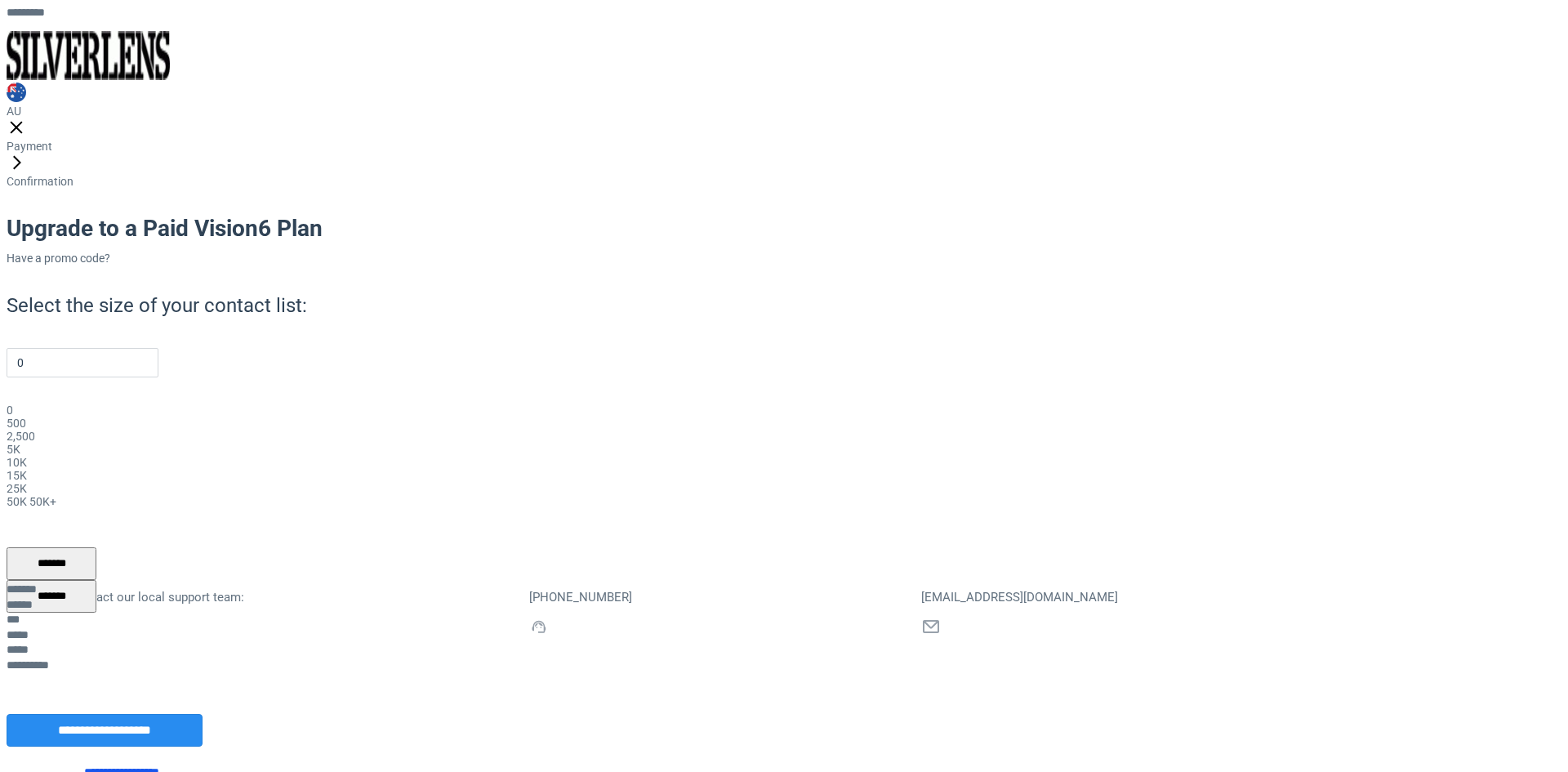 scroll, scrollTop: 0, scrollLeft: 0, axis: both 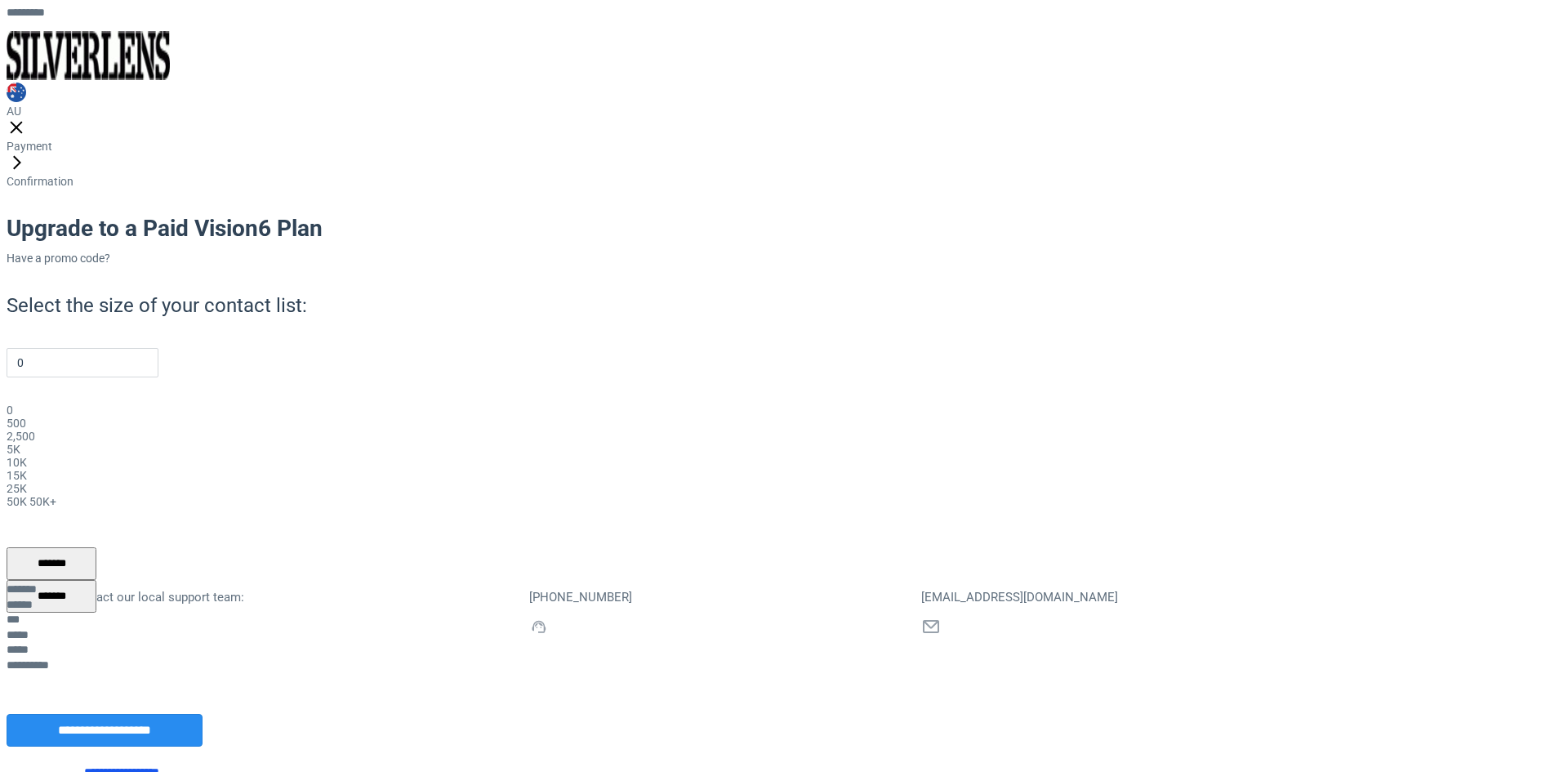 click on "**********" at bounding box center [145, 649] 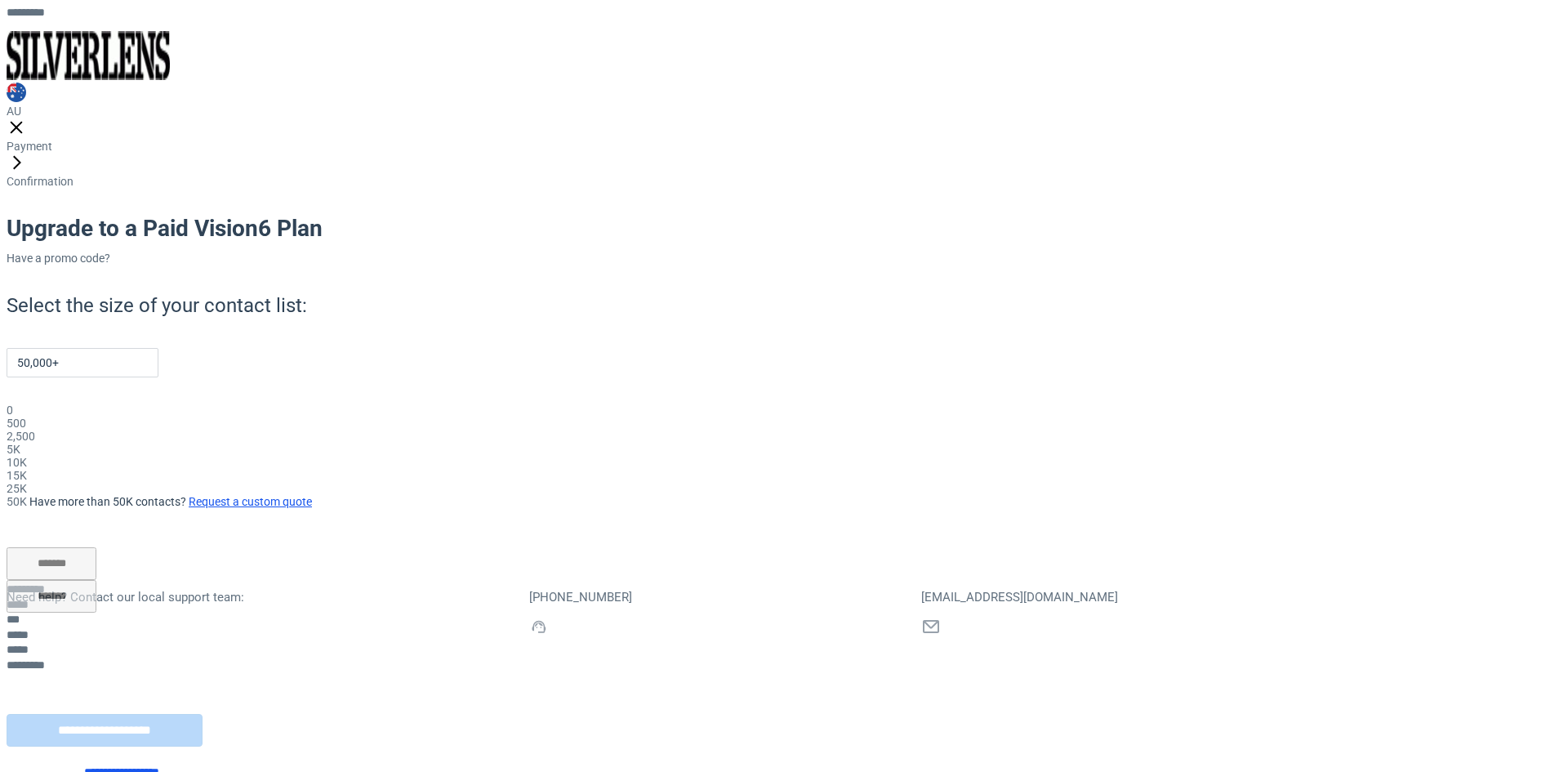 drag, startPoint x: 399, startPoint y: 360, endPoint x: 961, endPoint y: 378, distance: 562.28818 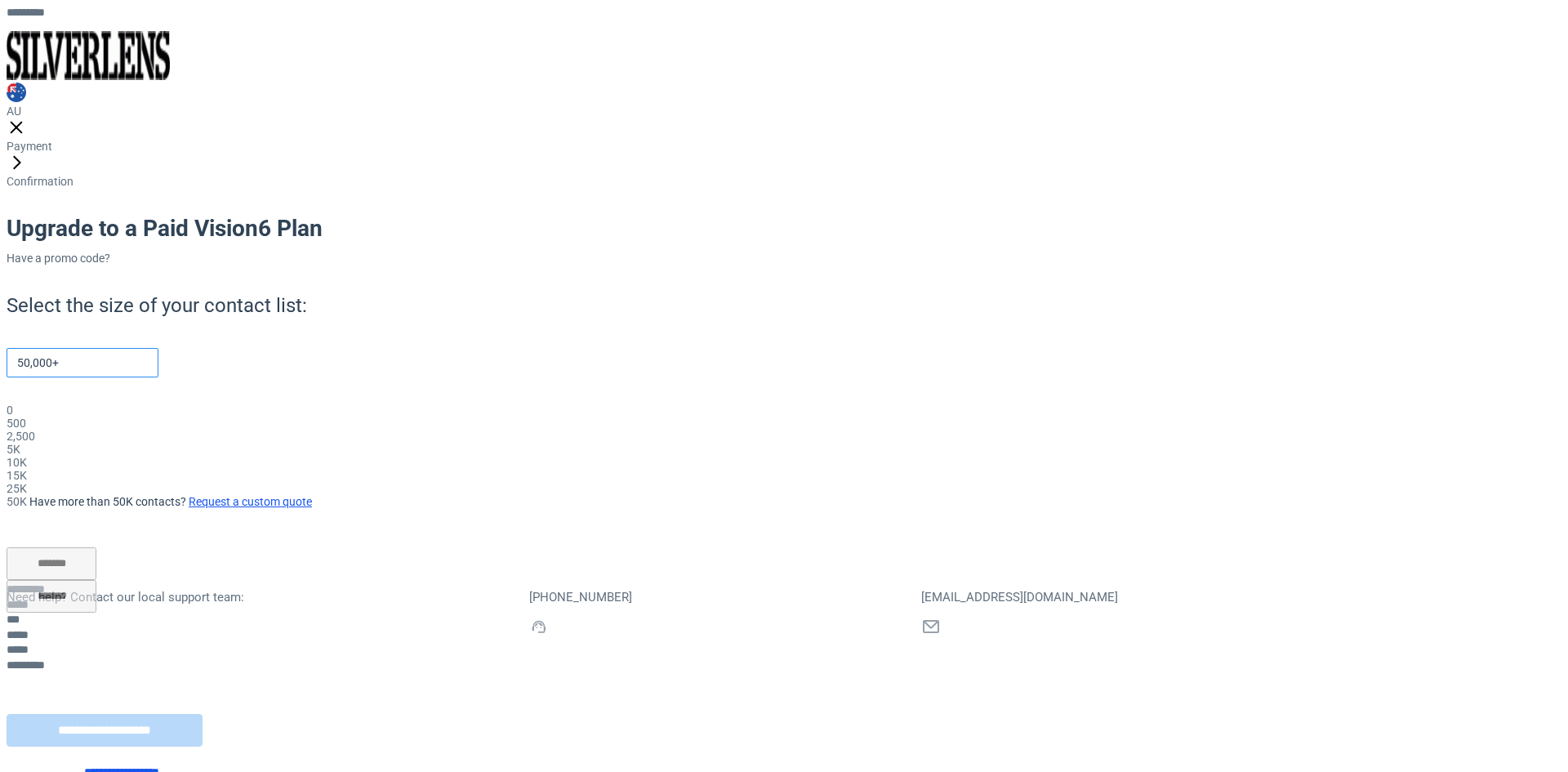 click on "50,000+" at bounding box center (82, 363) 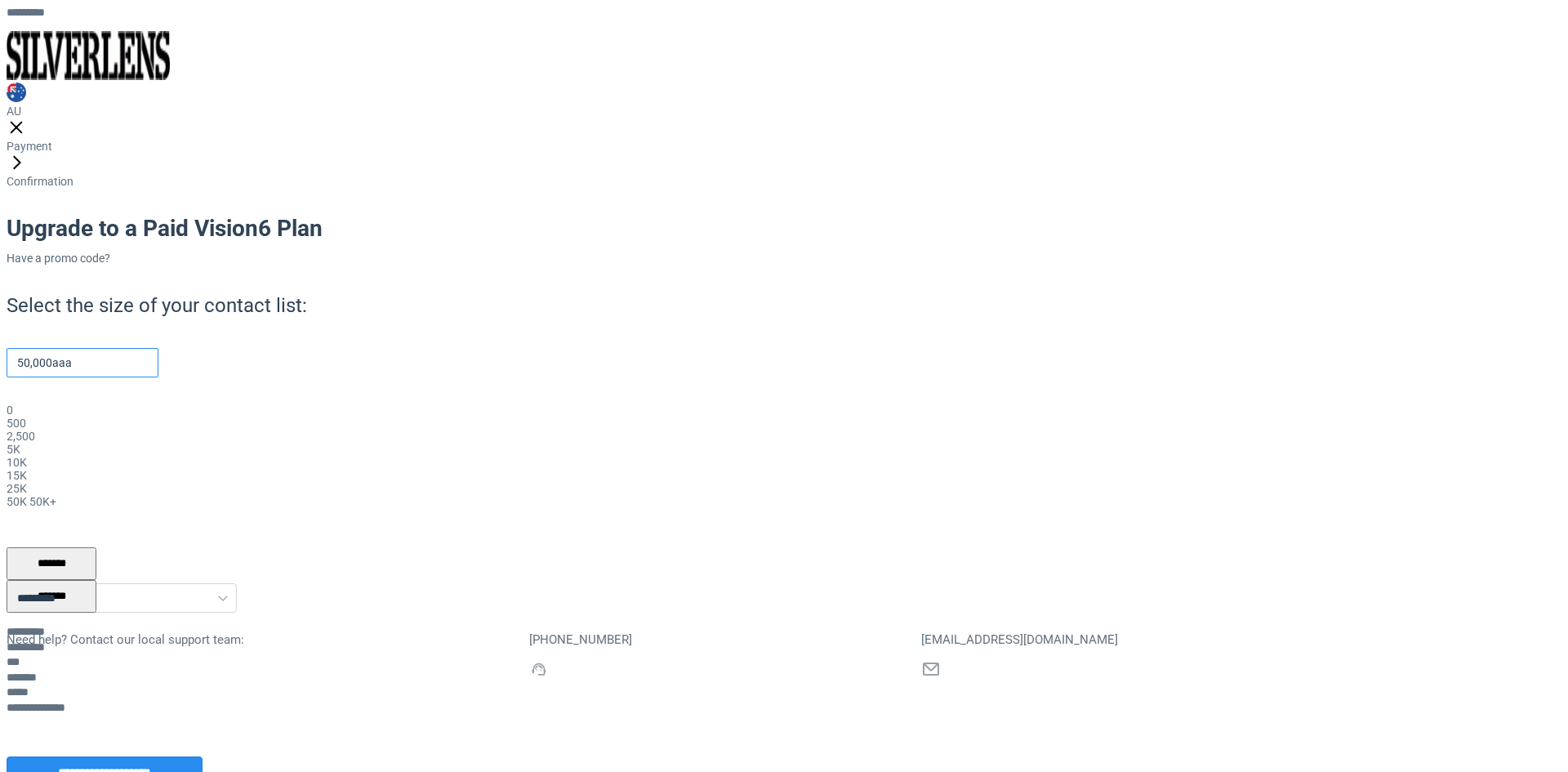 type on "50,000aaa" 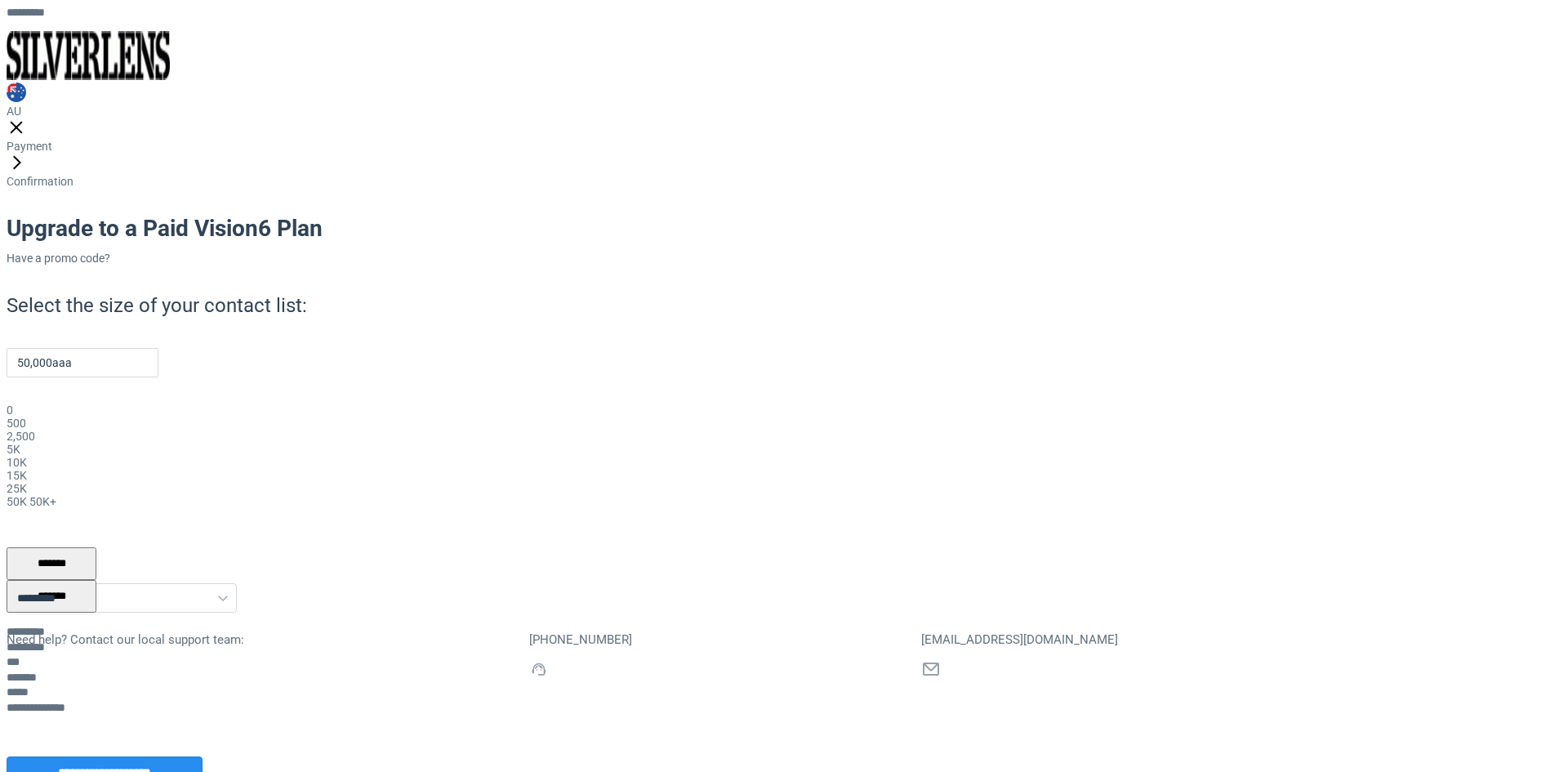 click 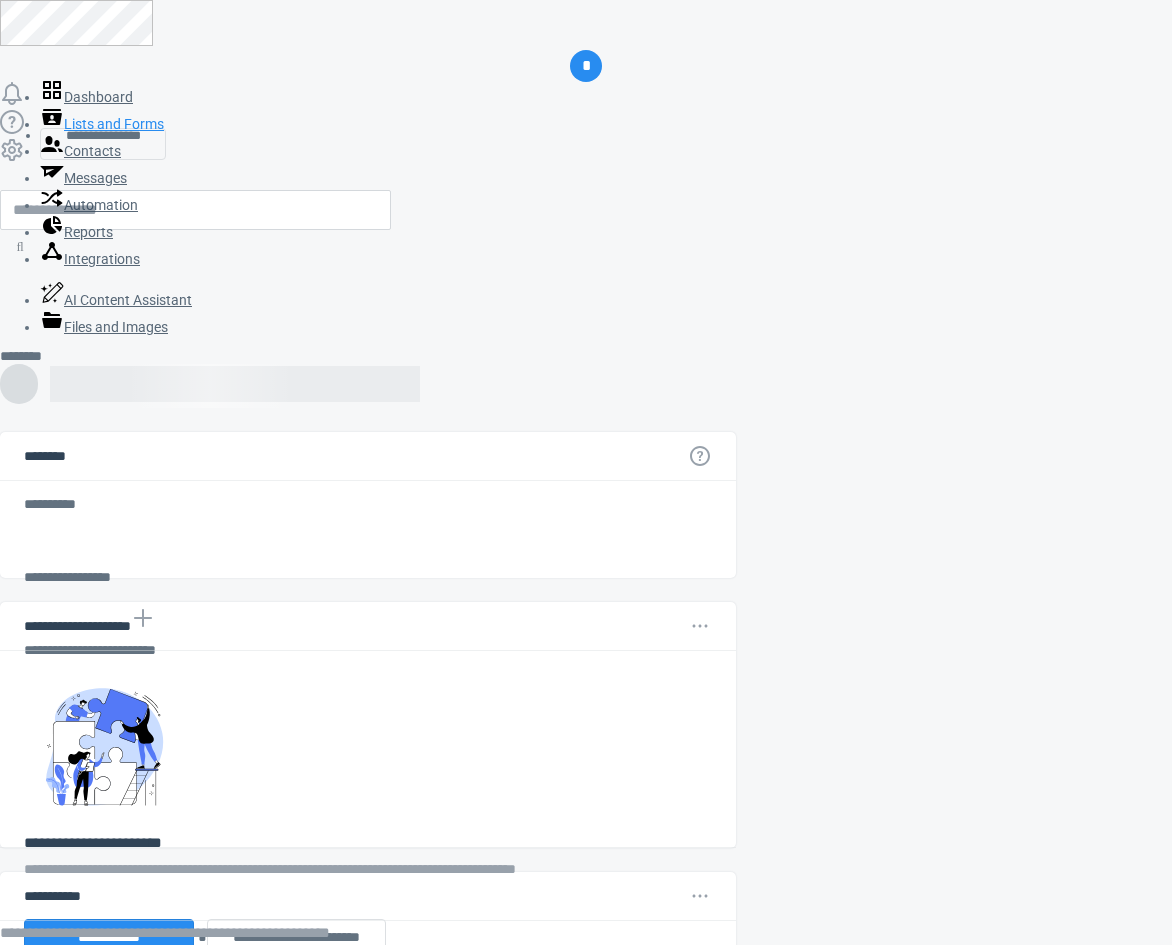 scroll, scrollTop: 0, scrollLeft: 0, axis: both 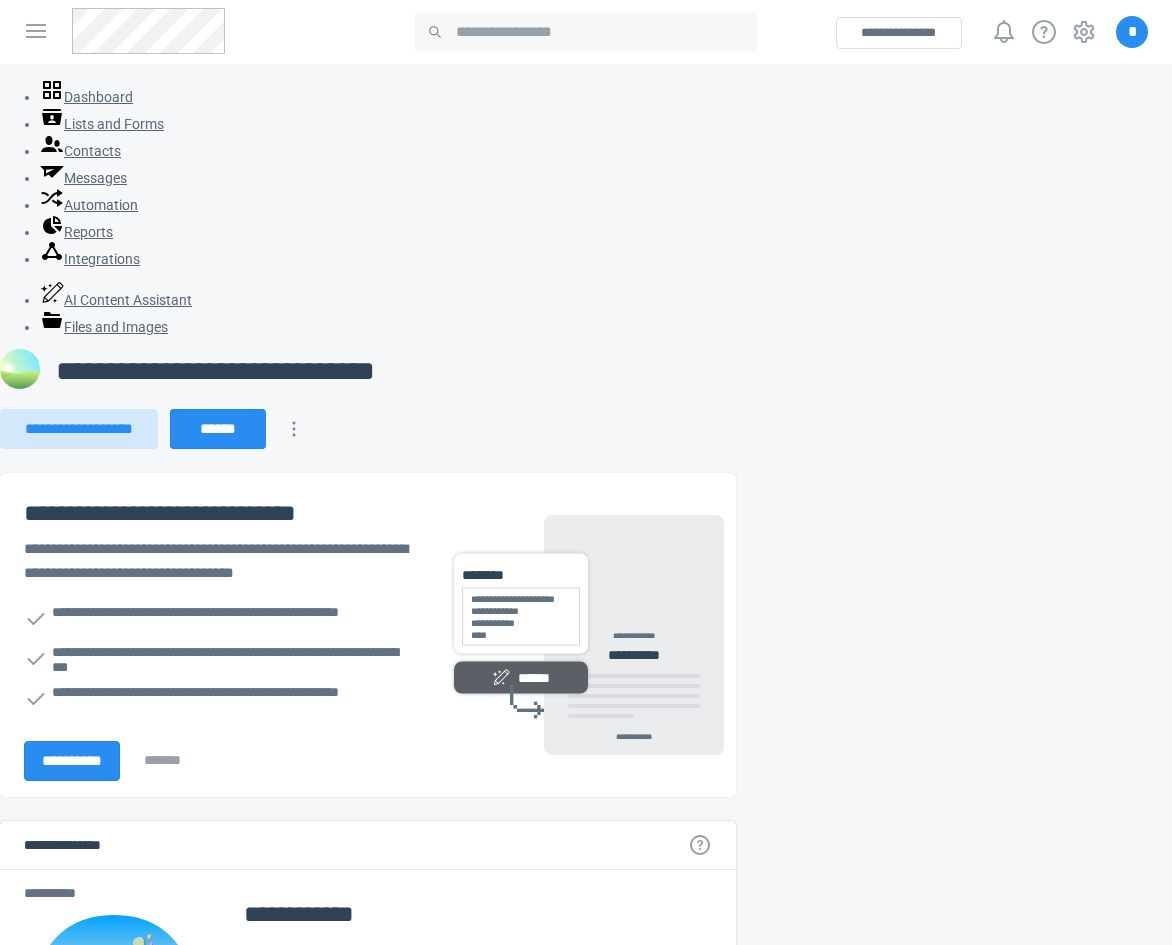 click on "*" at bounding box center [1132, 32] 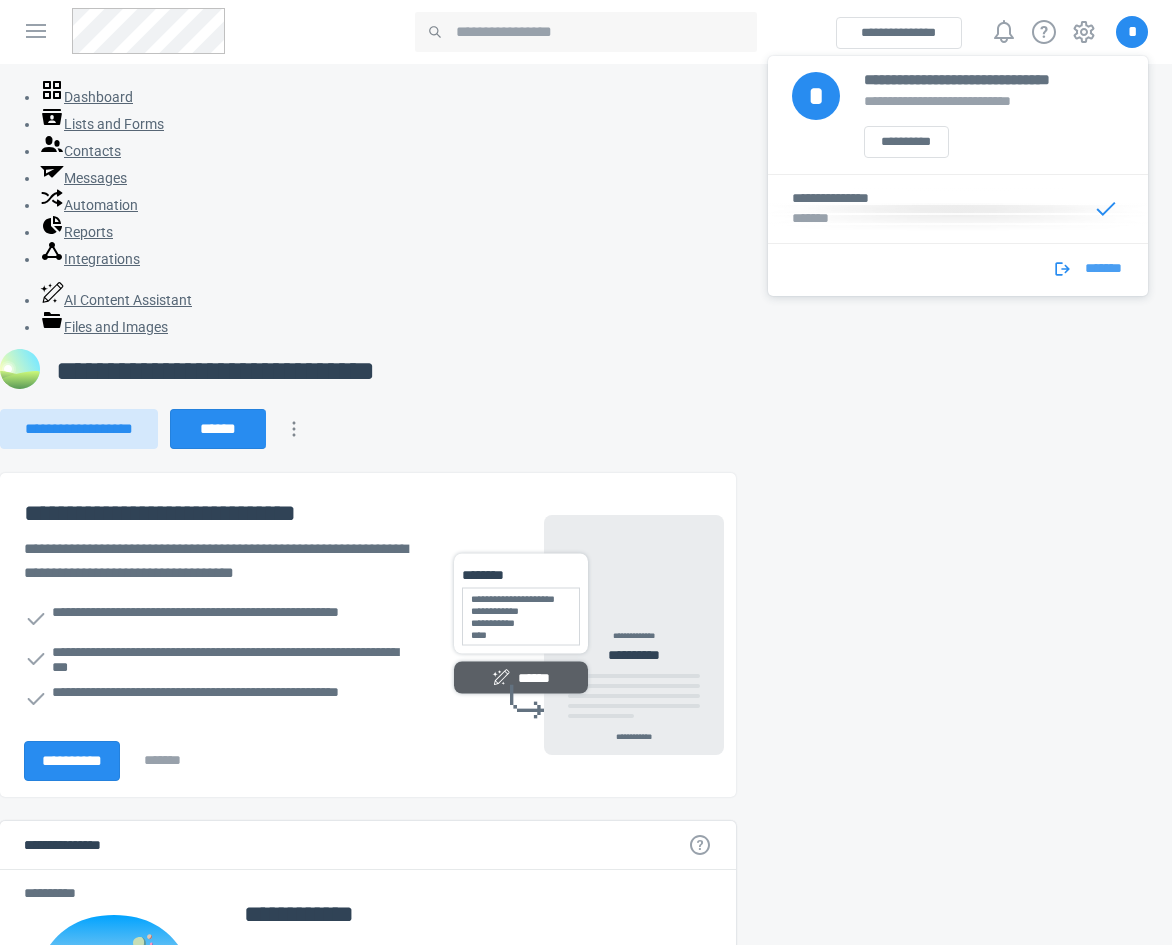 click on "*******" at bounding box center [1103, 274] 